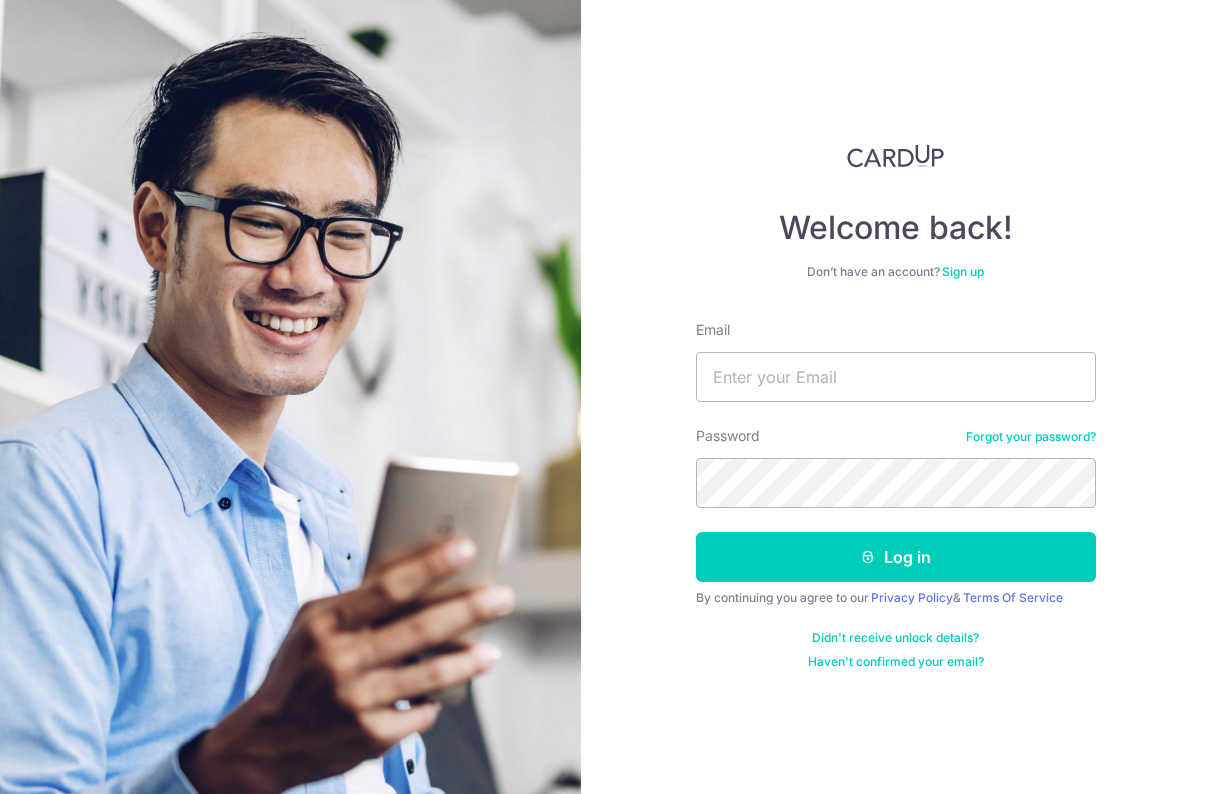 scroll, scrollTop: 0, scrollLeft: 0, axis: both 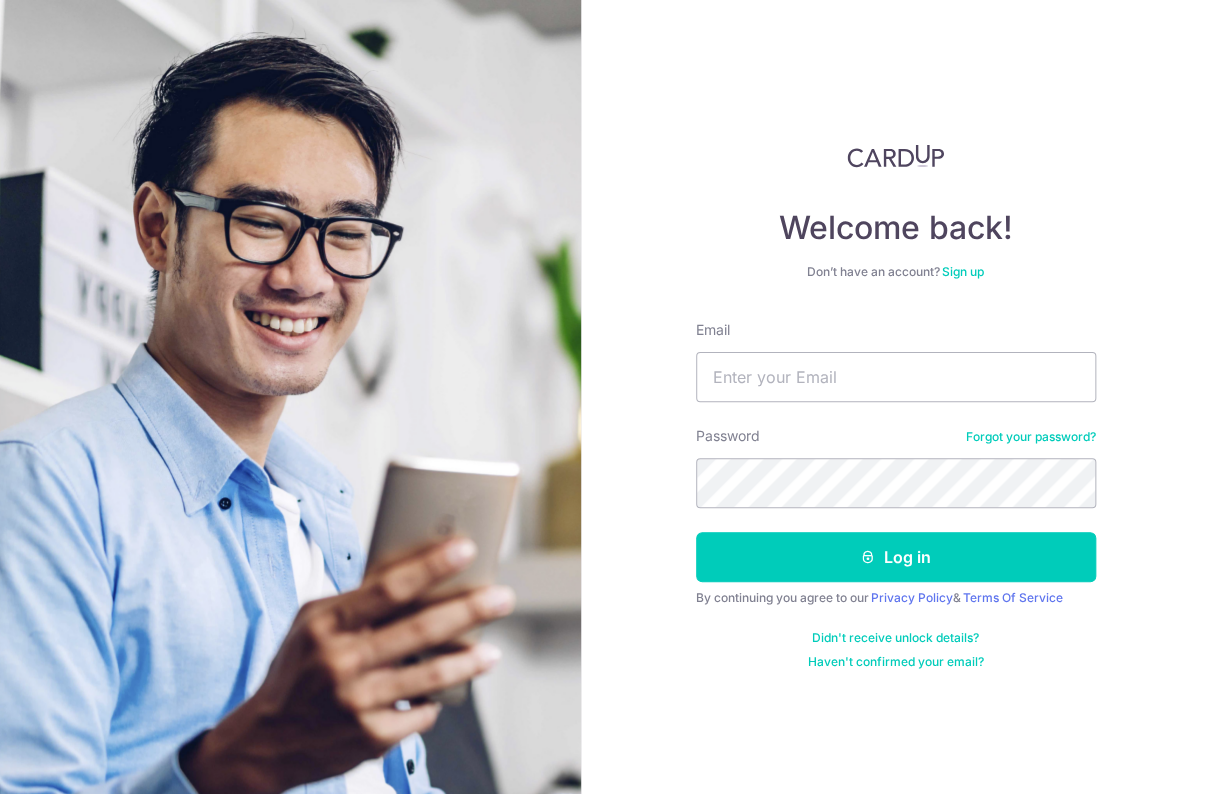 type on "samfu877@gmail.com" 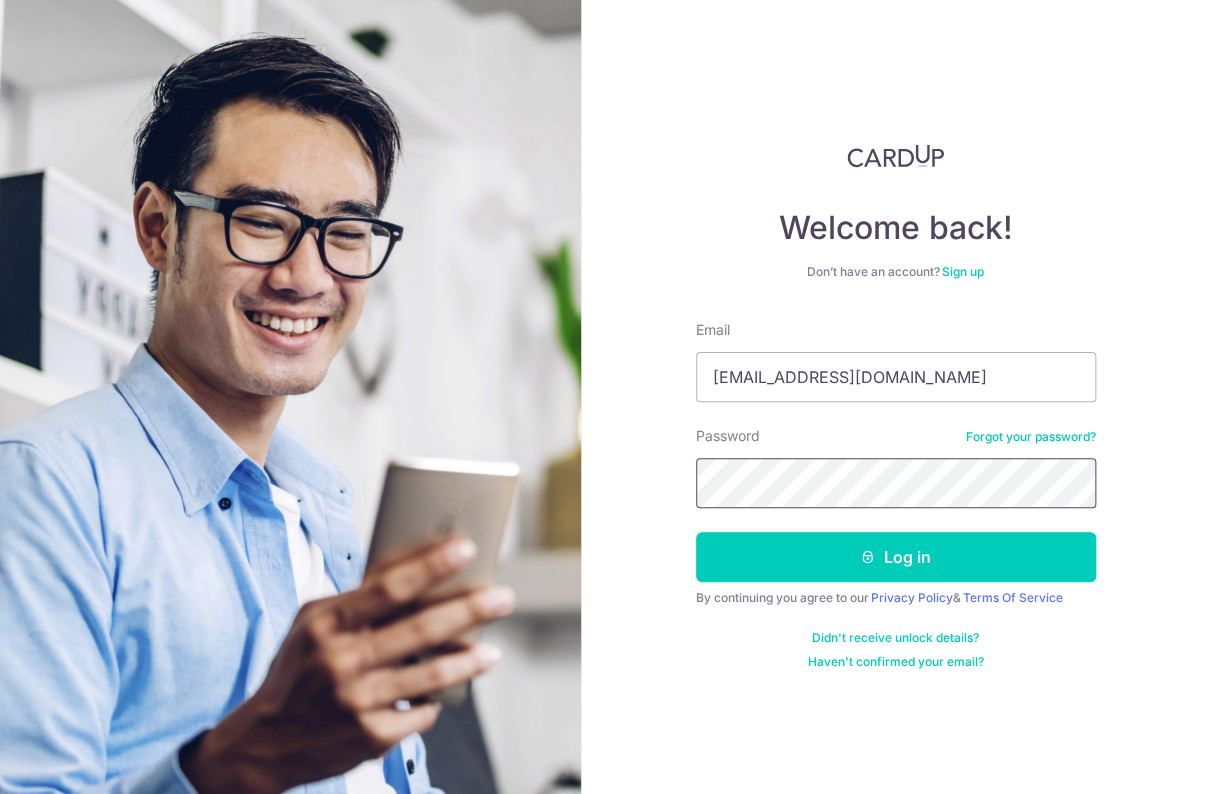 click on "Log in" at bounding box center (896, 557) 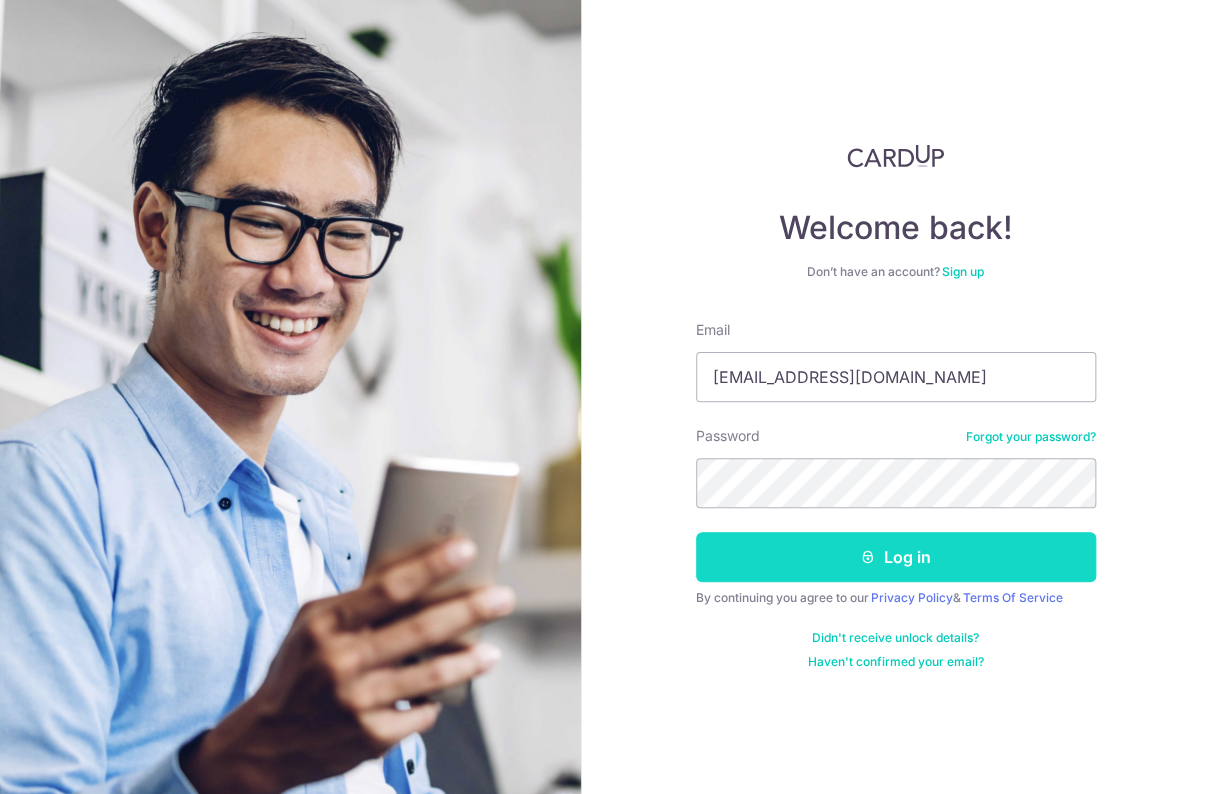click on "Log in" at bounding box center (896, 557) 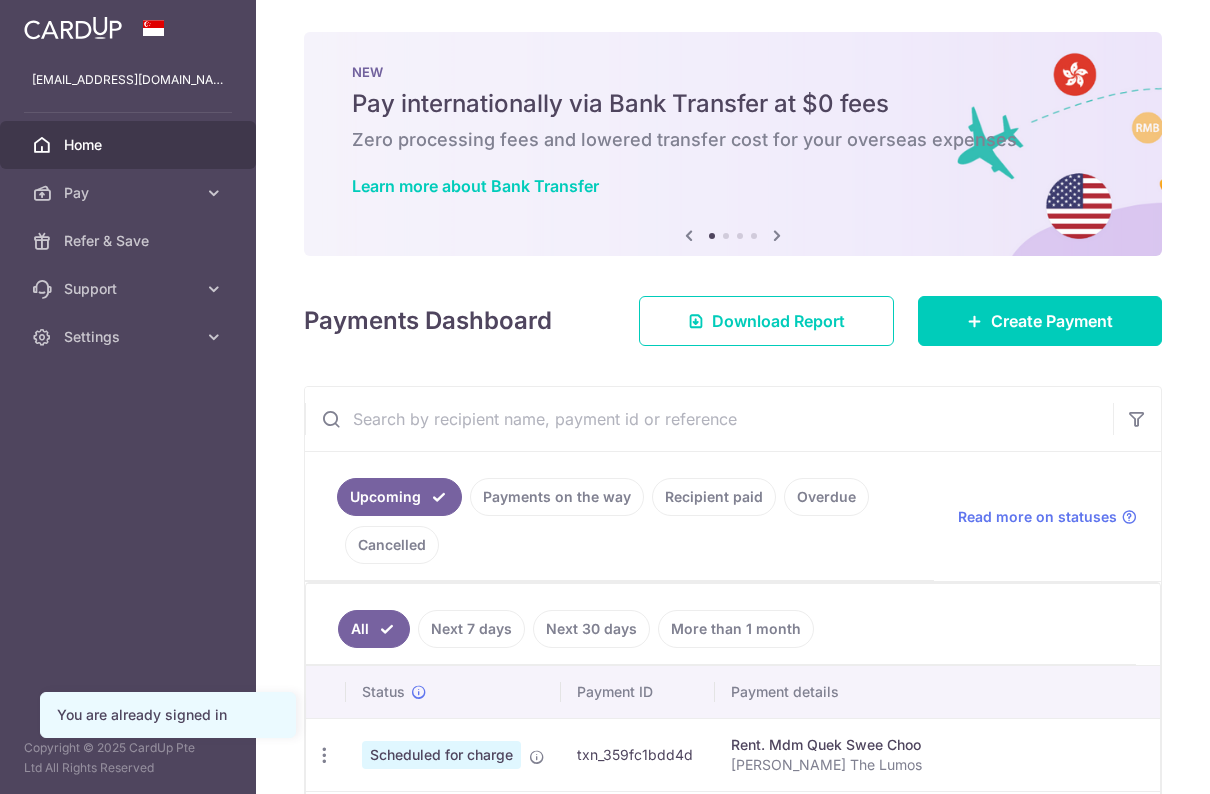 scroll, scrollTop: 0, scrollLeft: 0, axis: both 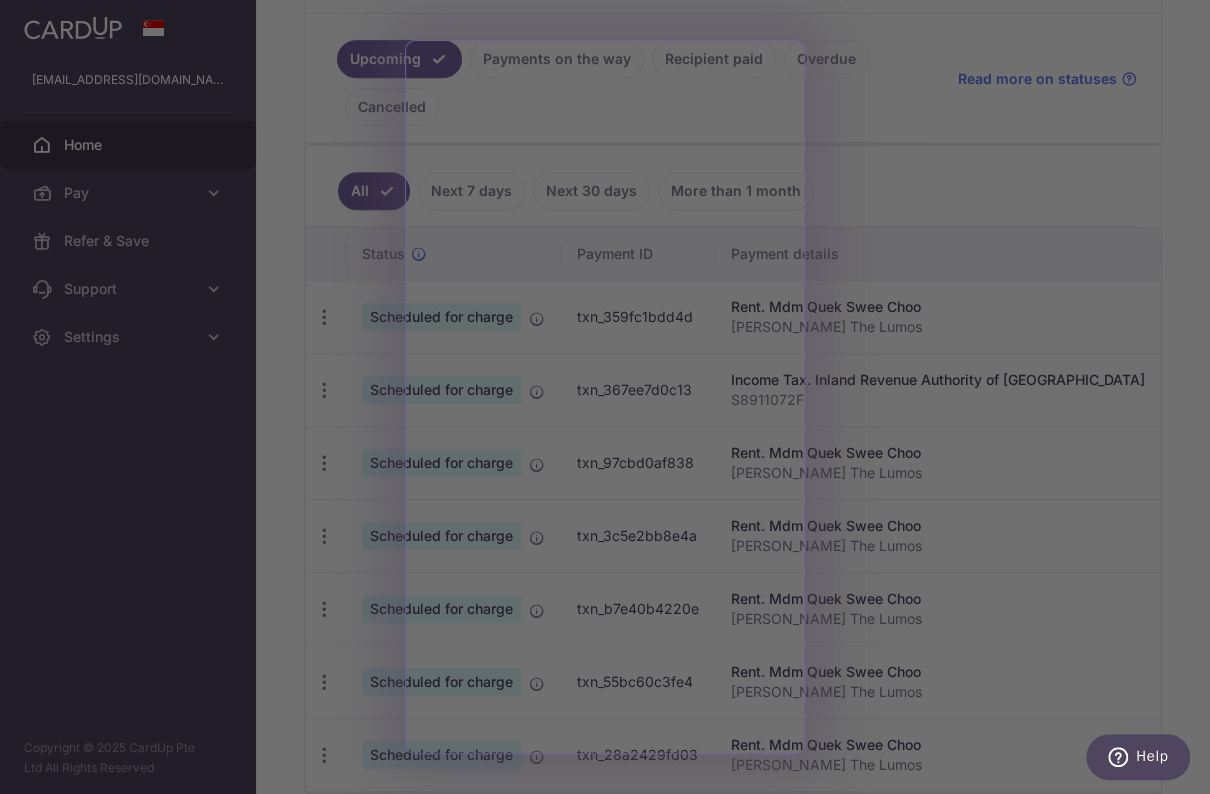 click at bounding box center [611, 401] 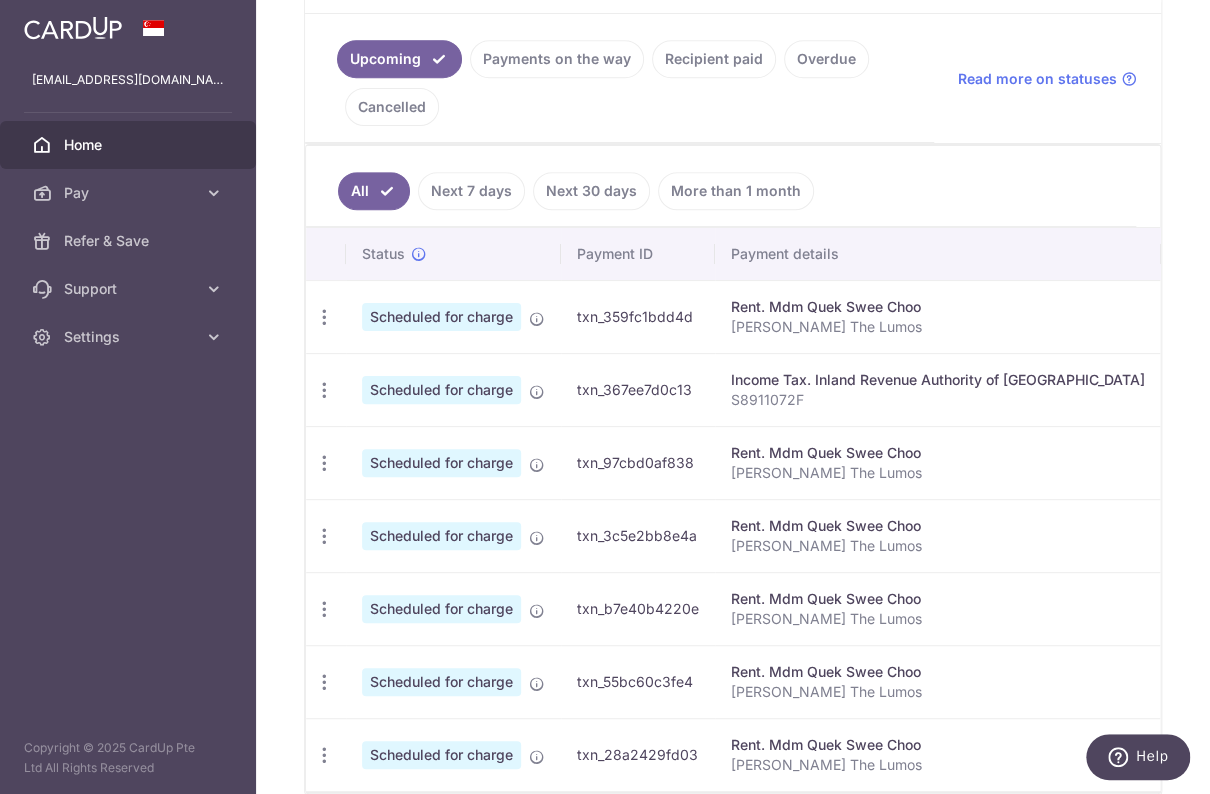 click on "Next 7 days" at bounding box center [471, 191] 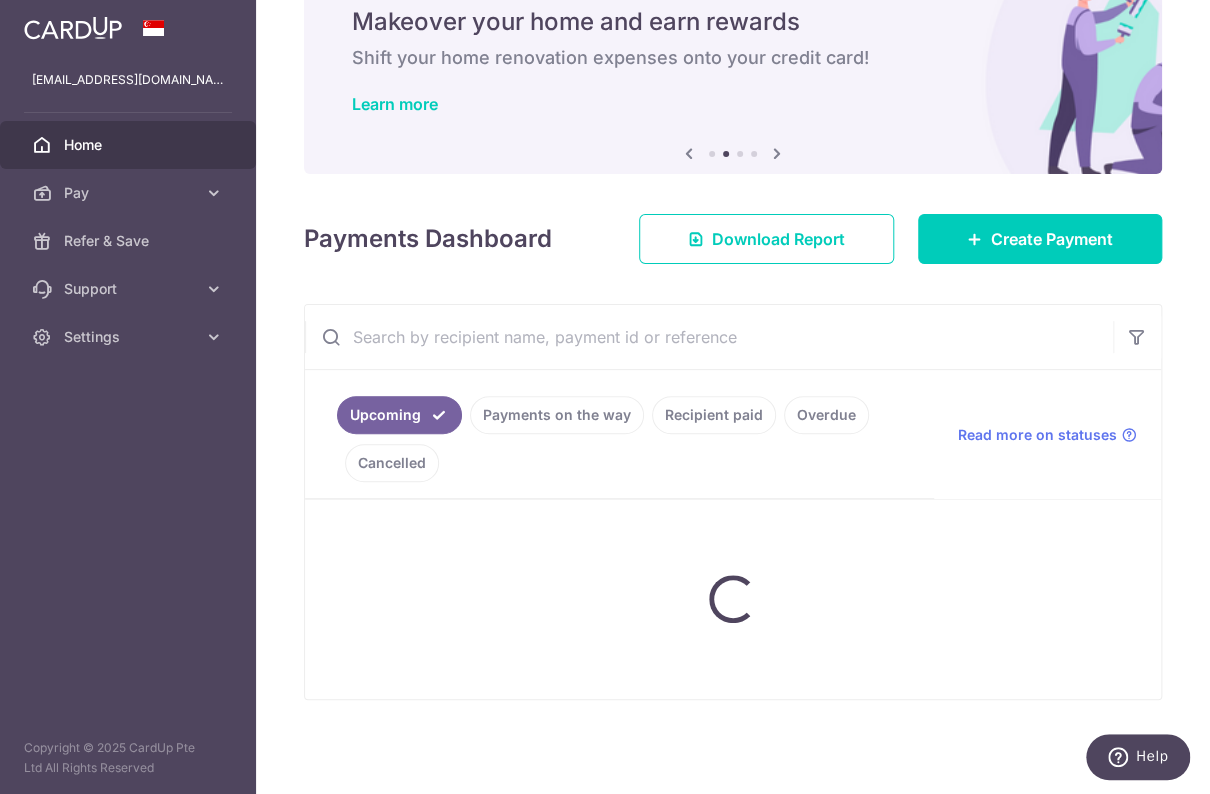 scroll, scrollTop: 237, scrollLeft: 0, axis: vertical 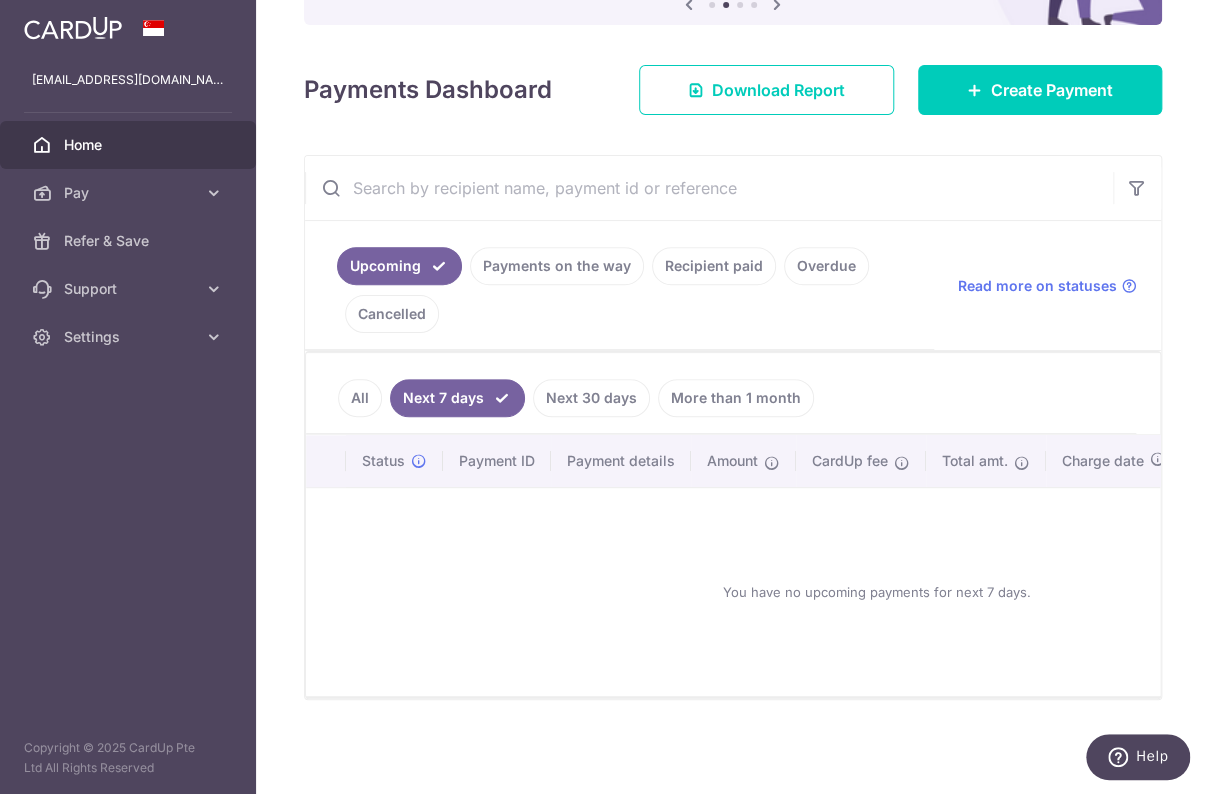 click on "Next 30 days" at bounding box center [591, 398] 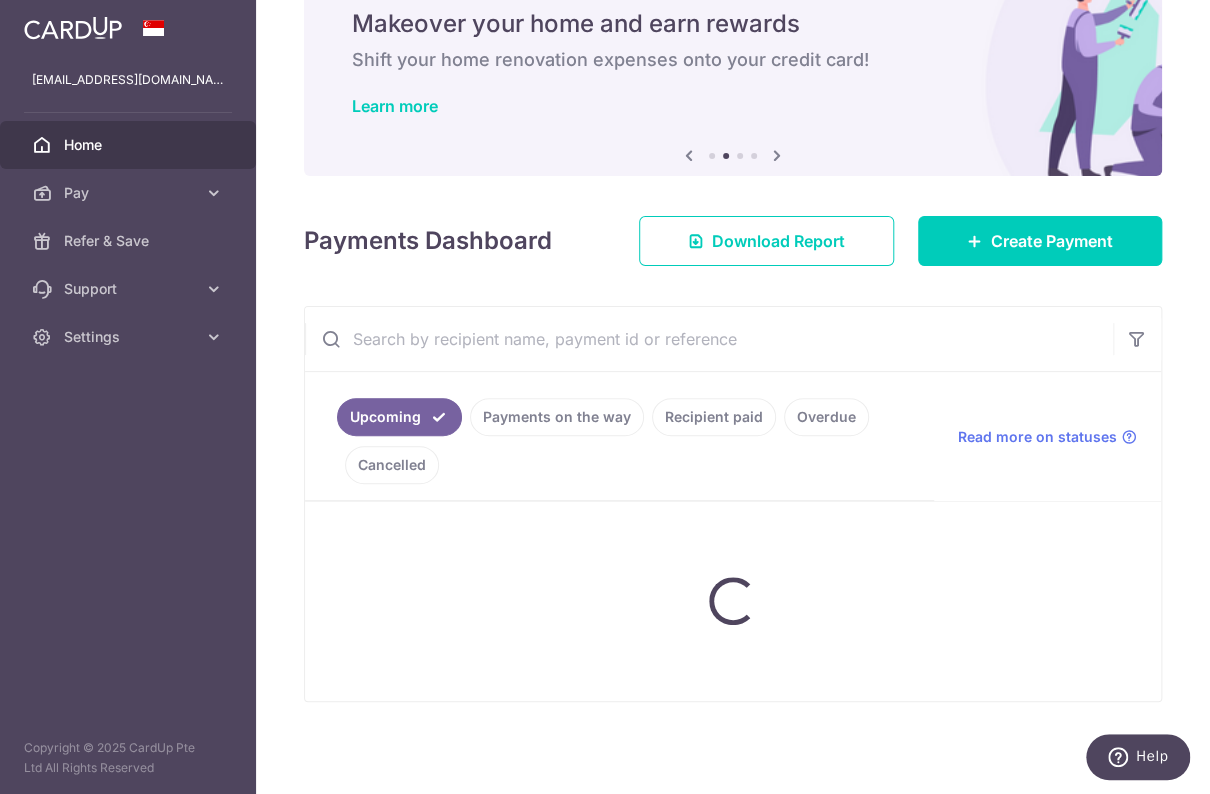 scroll, scrollTop: 174, scrollLeft: 0, axis: vertical 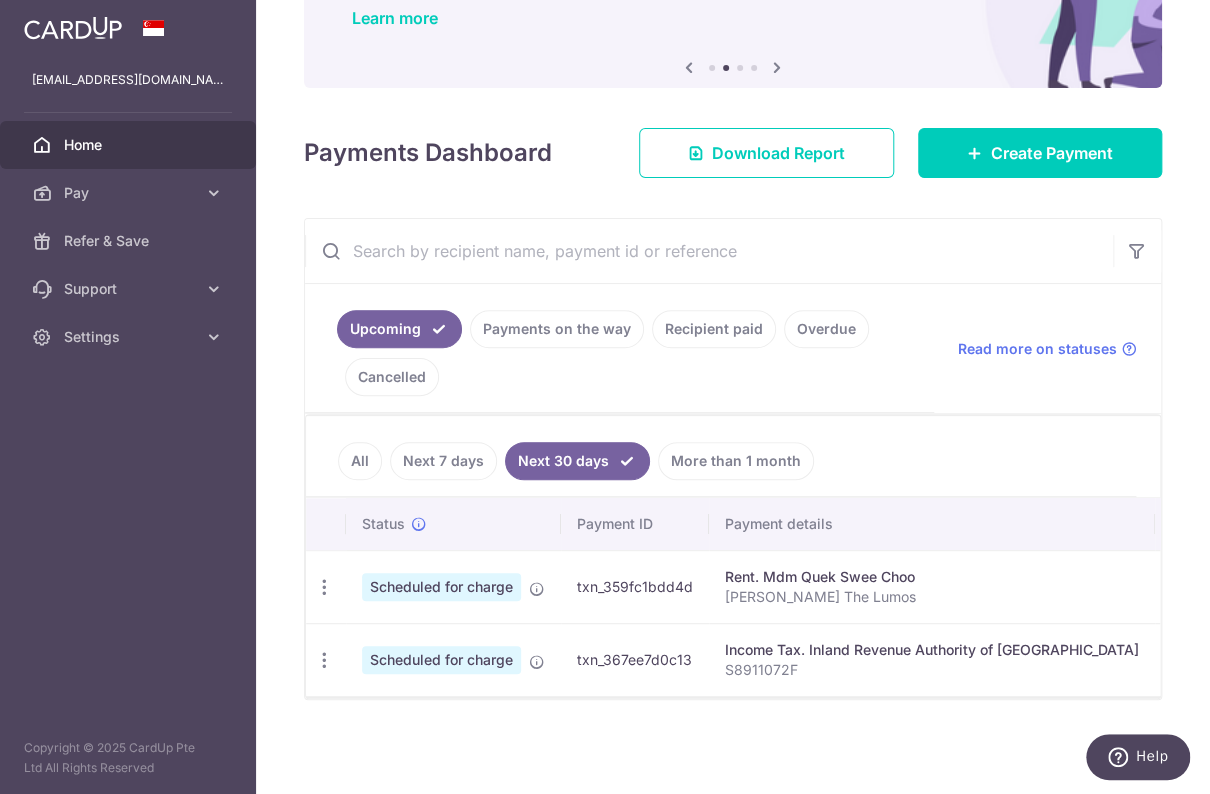 click on "All" at bounding box center [360, 461] 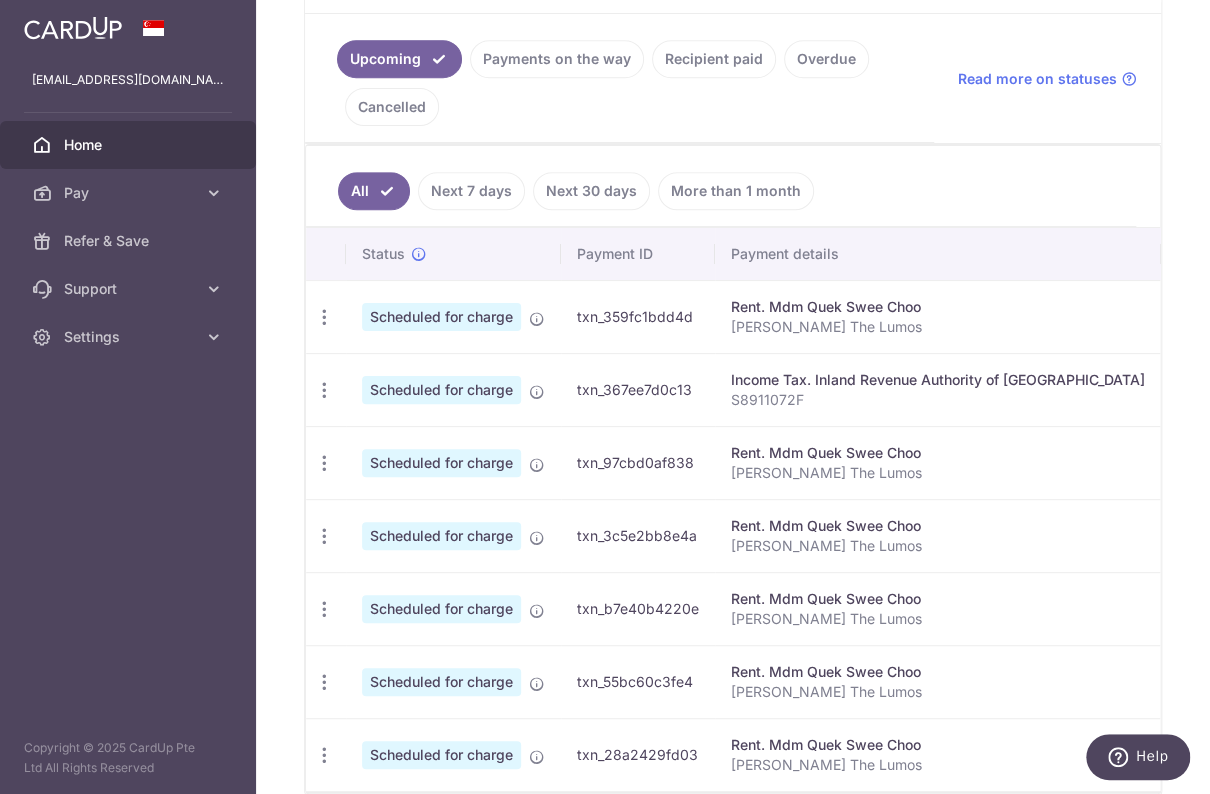 scroll, scrollTop: 538, scrollLeft: 0, axis: vertical 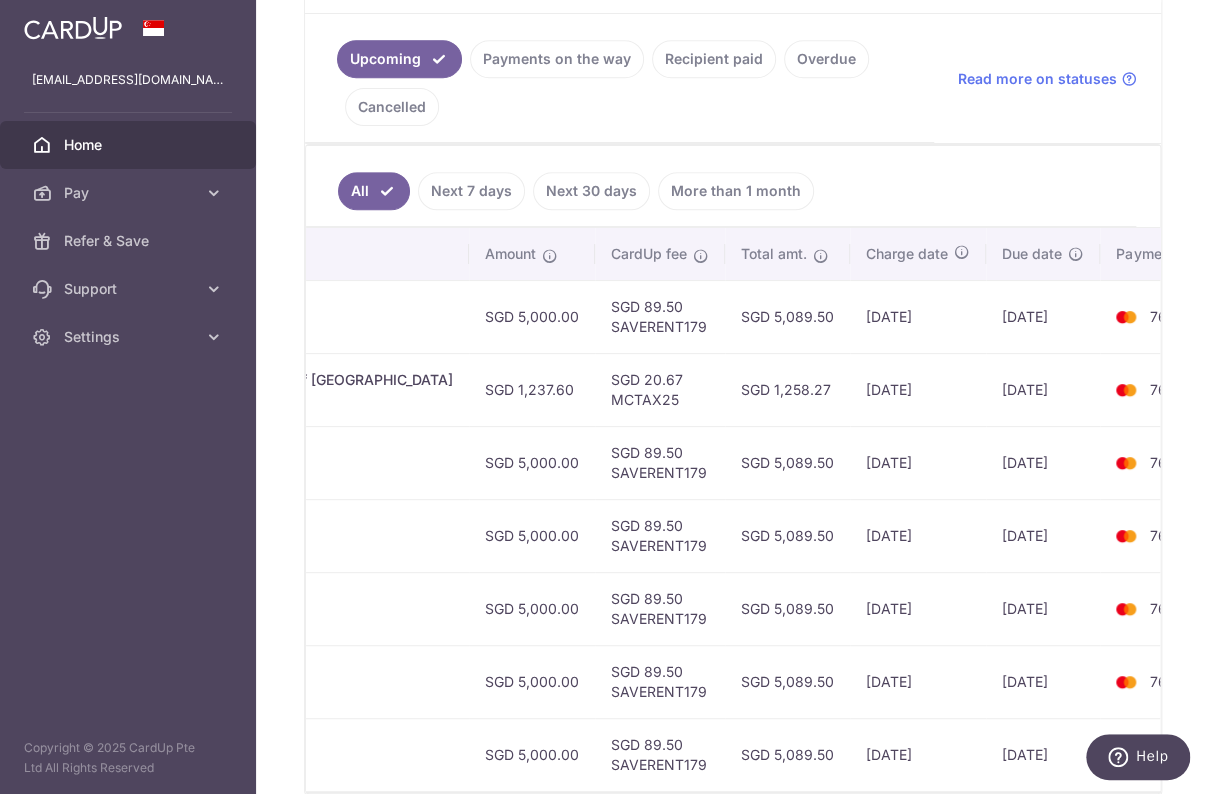 drag, startPoint x: 729, startPoint y: 388, endPoint x: 584, endPoint y: 382, distance: 145.12408 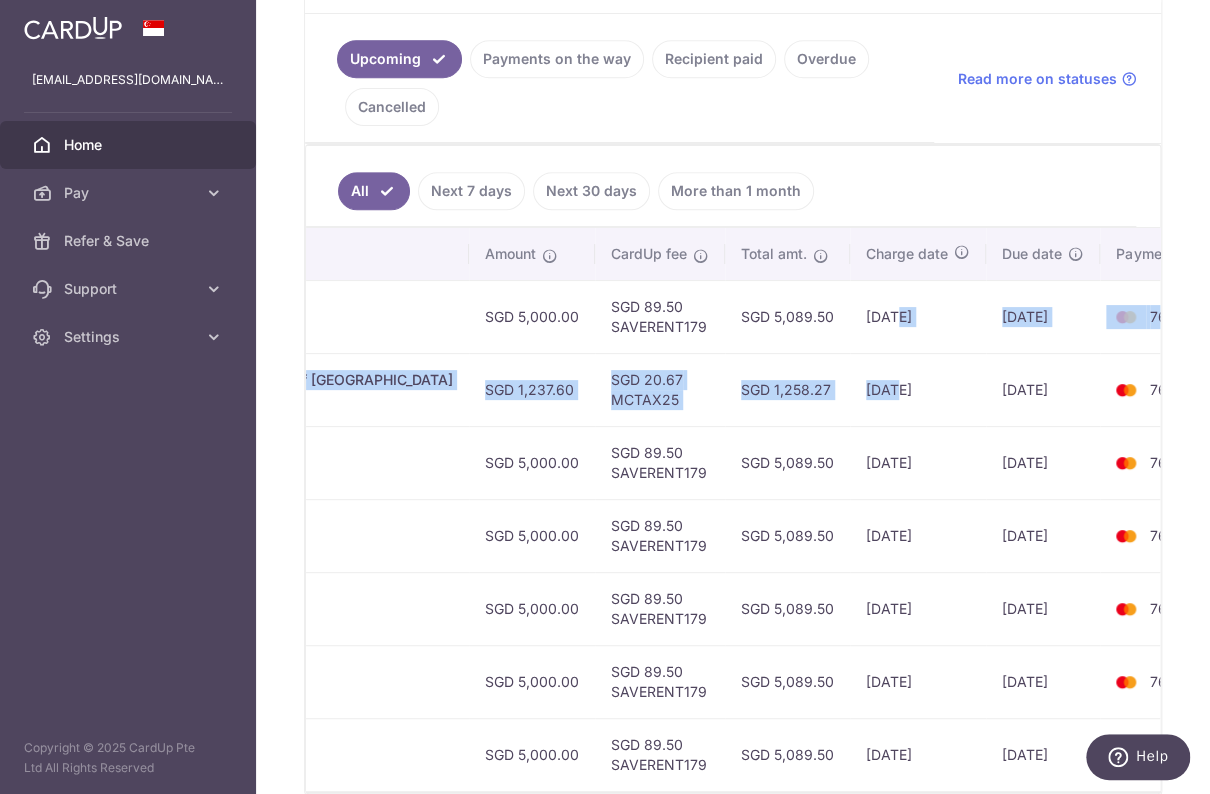 drag, startPoint x: 584, startPoint y: 382, endPoint x: 823, endPoint y: 349, distance: 241.26749 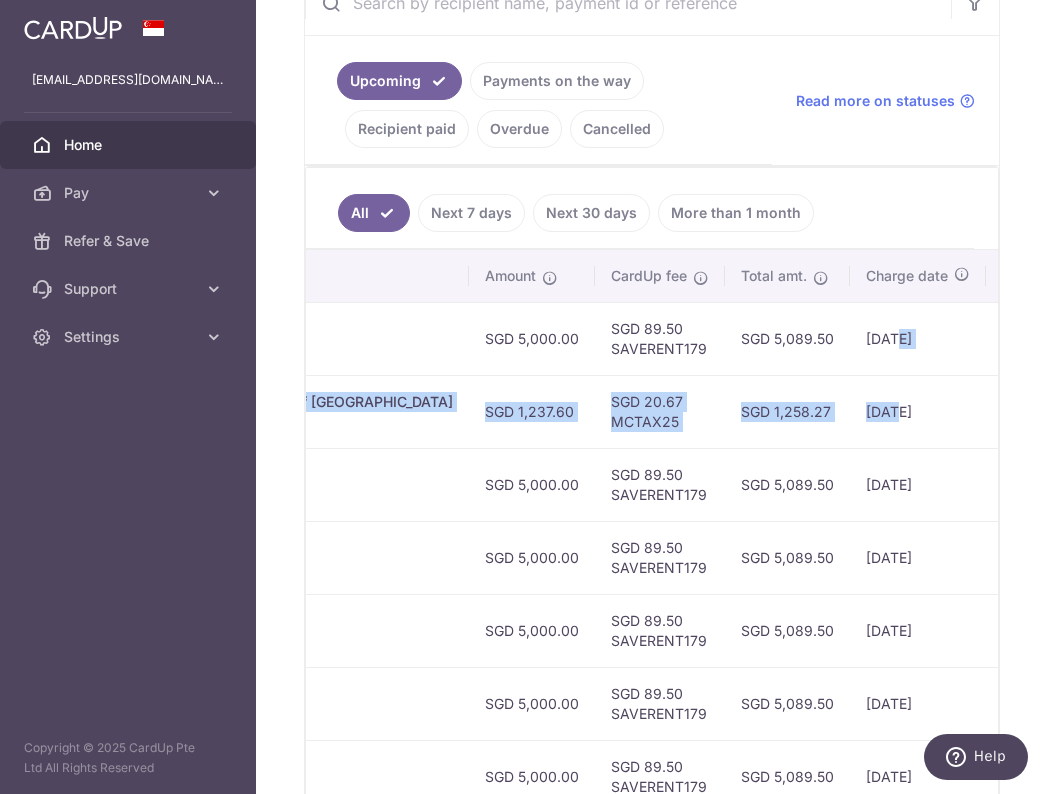 scroll, scrollTop: 484, scrollLeft: 0, axis: vertical 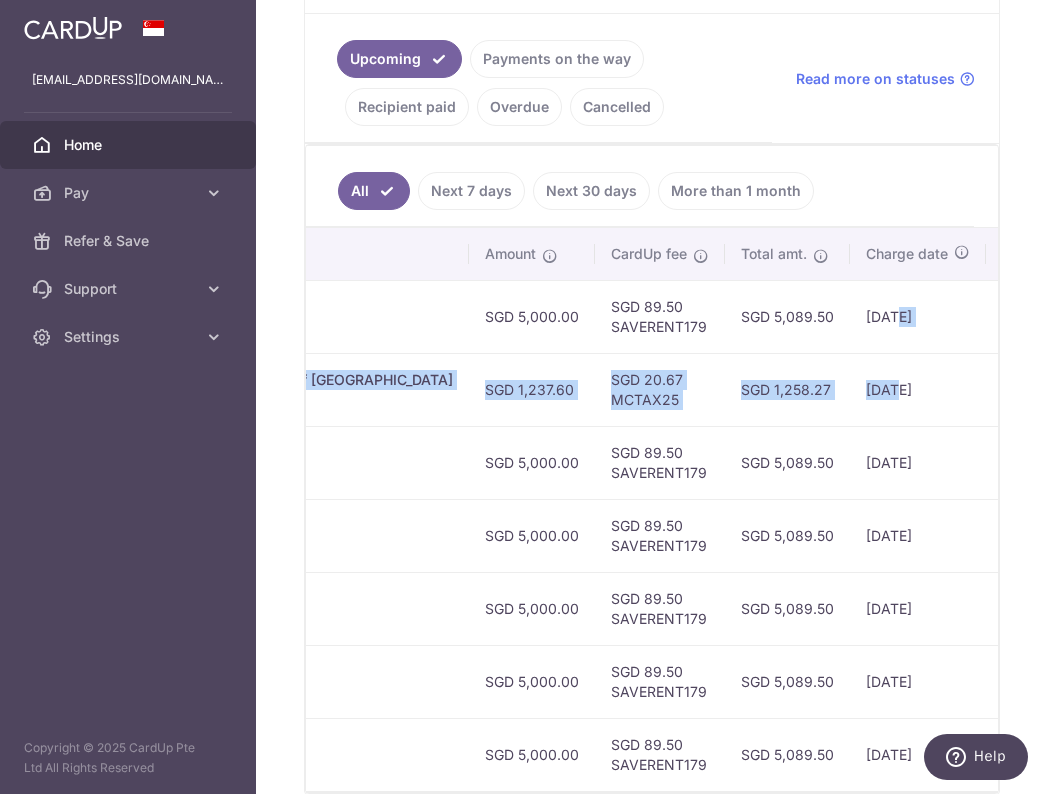 click on "SGD 20.67
MCTAX25" at bounding box center (660, 389) 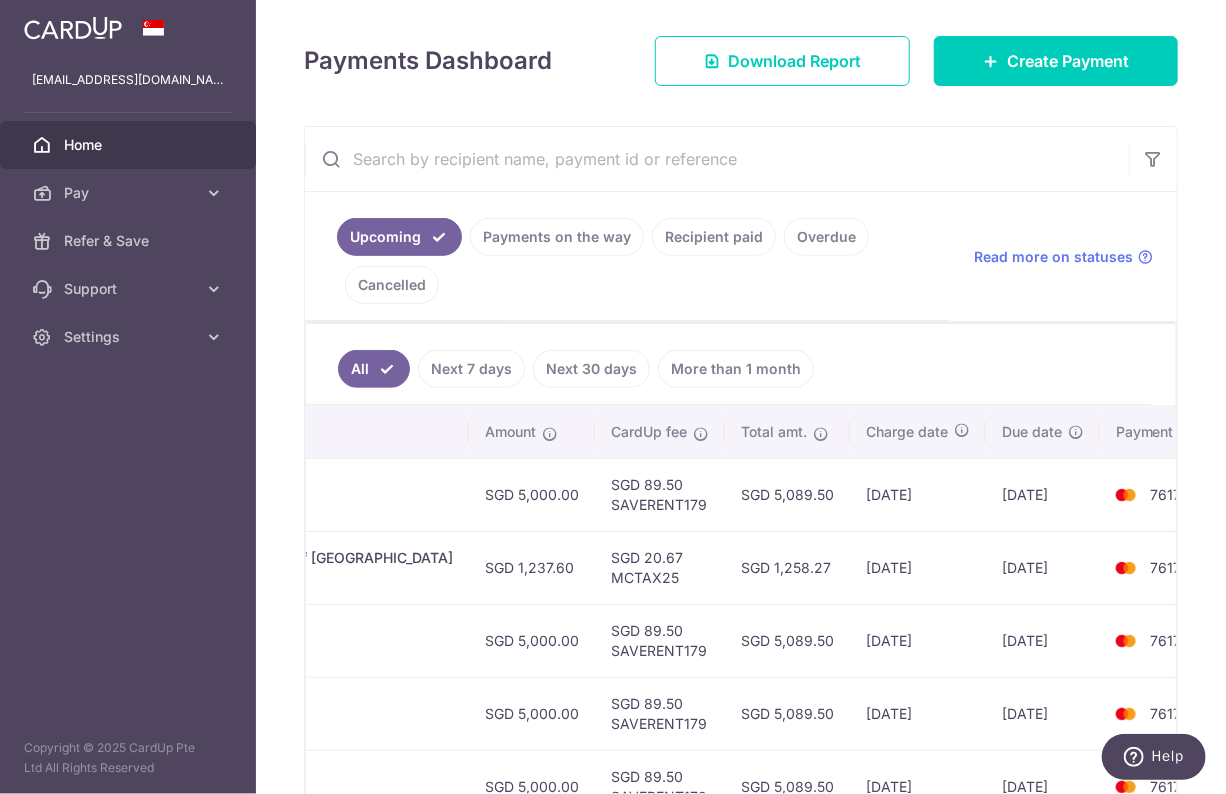 scroll, scrollTop: 0, scrollLeft: 0, axis: both 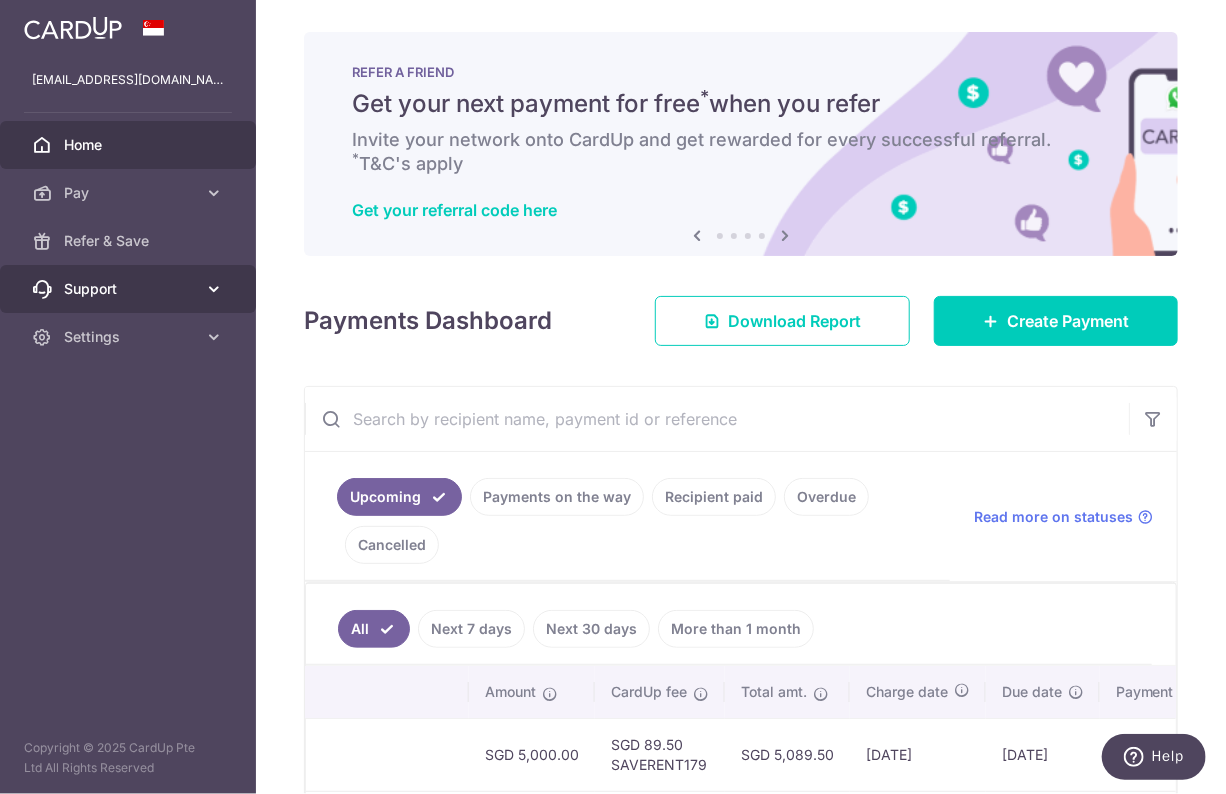 click on "Support" at bounding box center (130, 289) 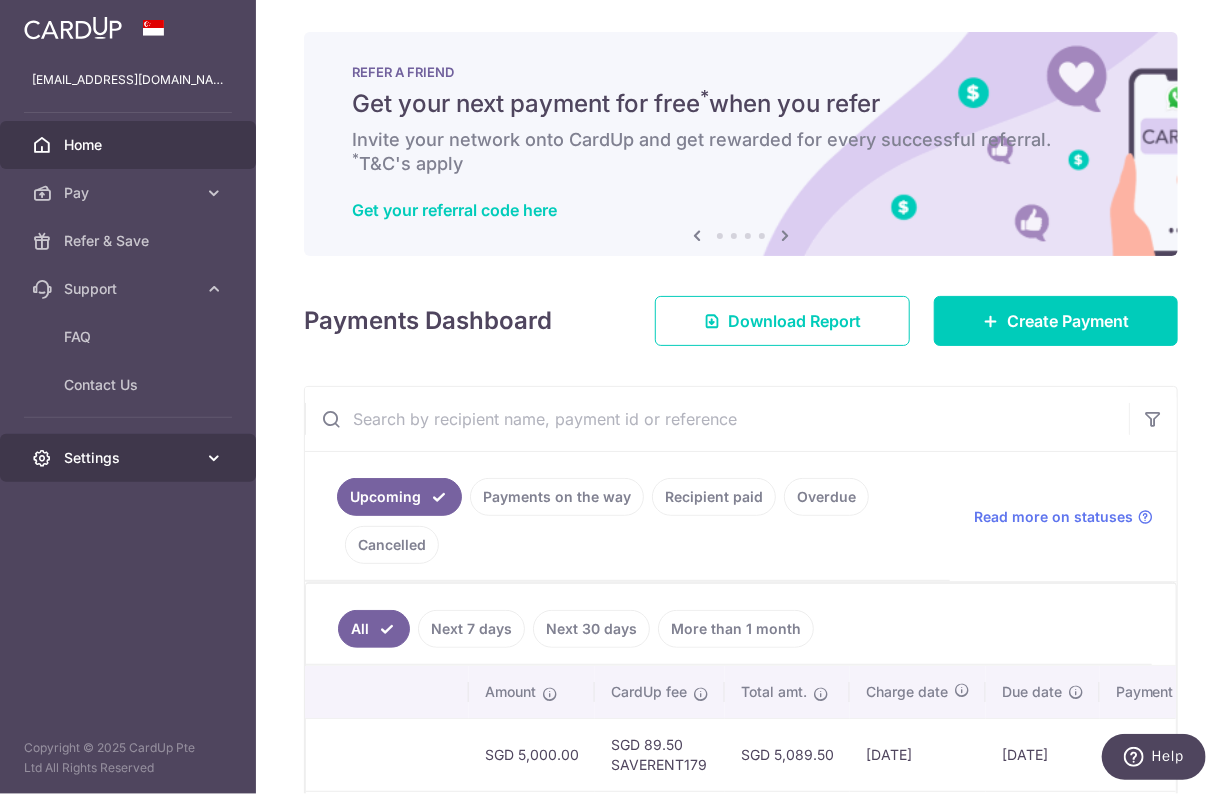 click on "Settings" at bounding box center (130, 458) 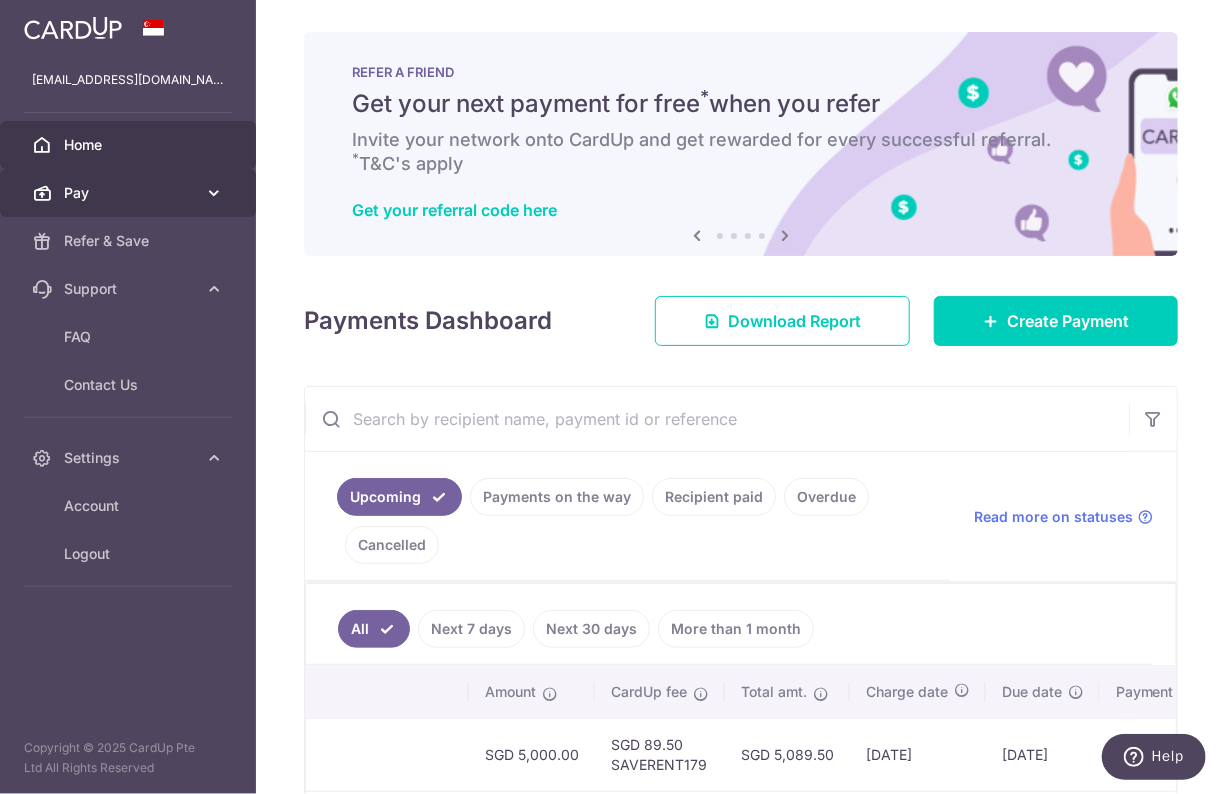 click on "Pay" at bounding box center [130, 193] 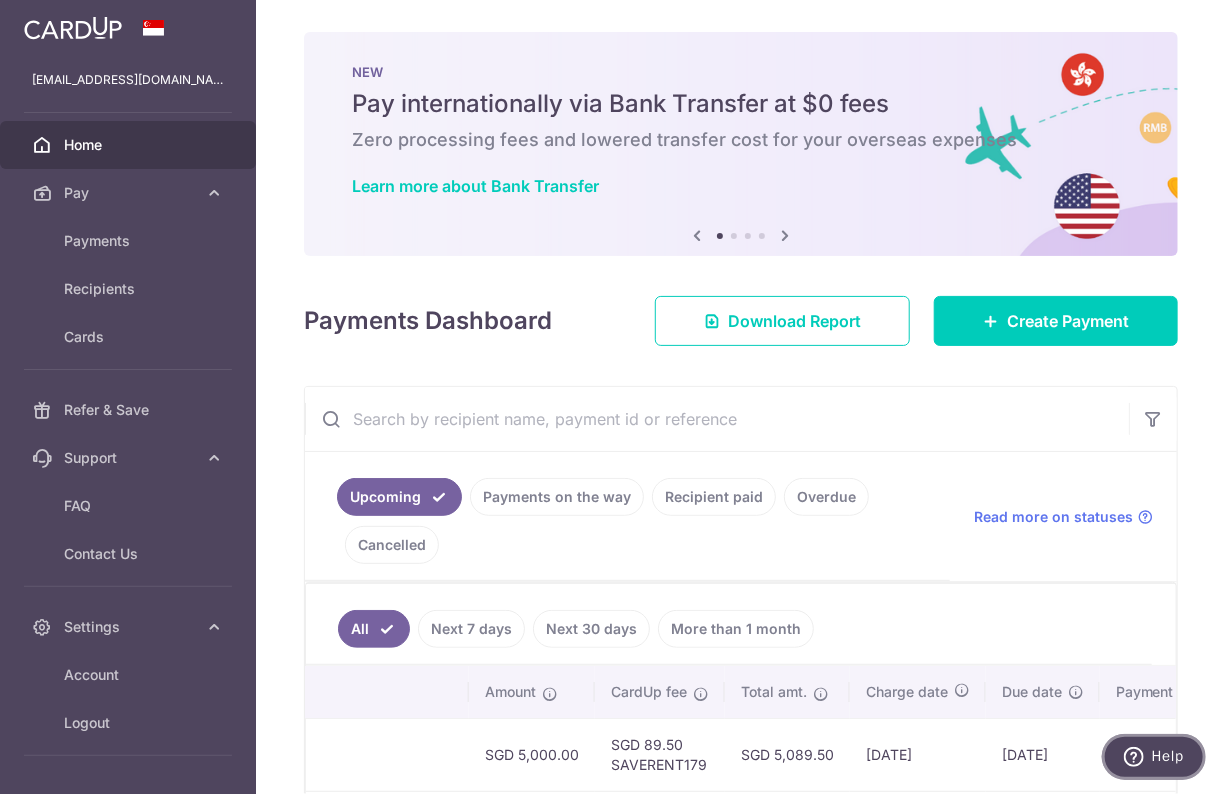 click 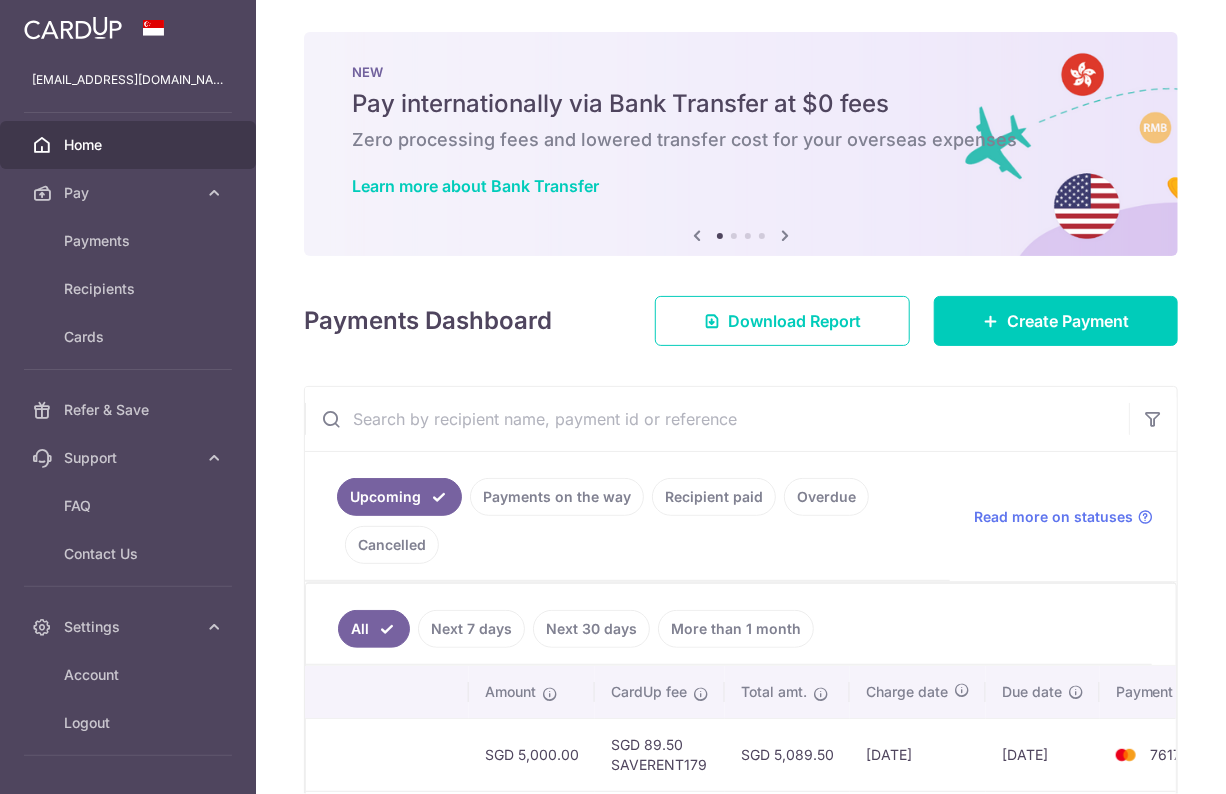 scroll, scrollTop: 0, scrollLeft: 0, axis: both 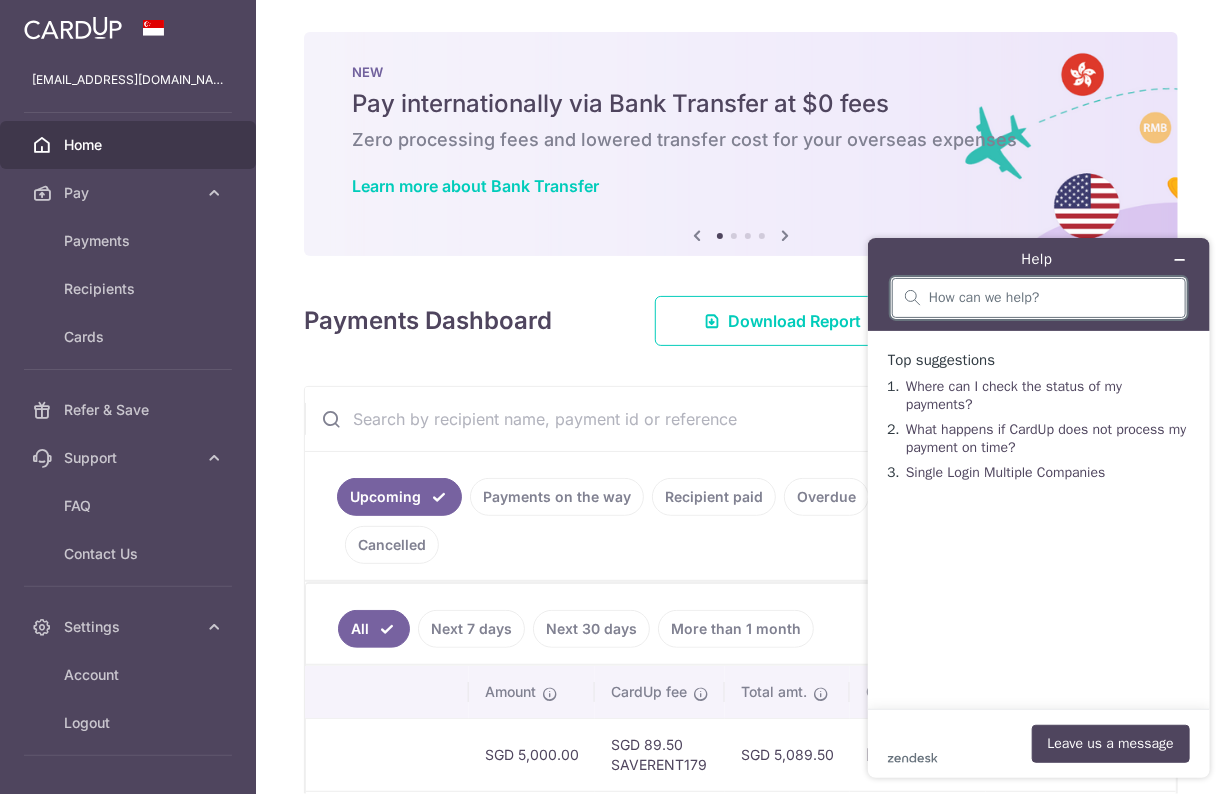 click at bounding box center (1050, 297) 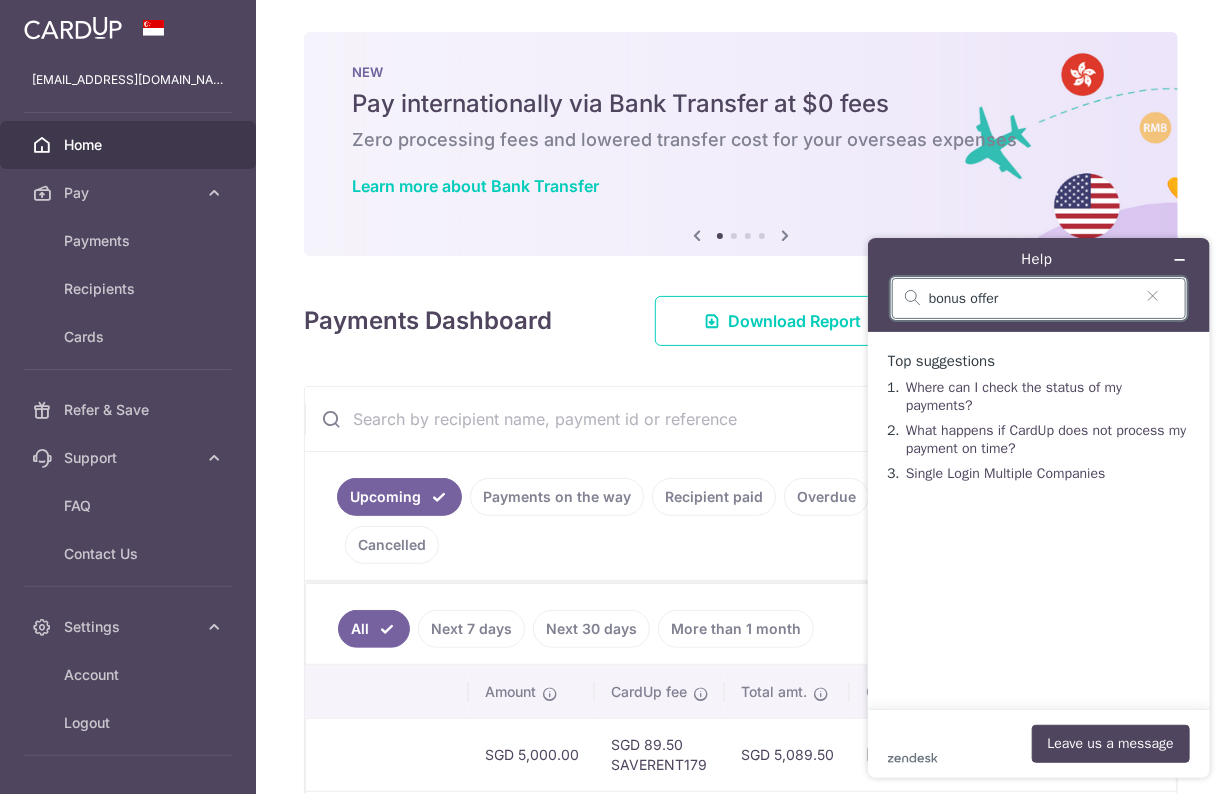 type on "bonus offer" 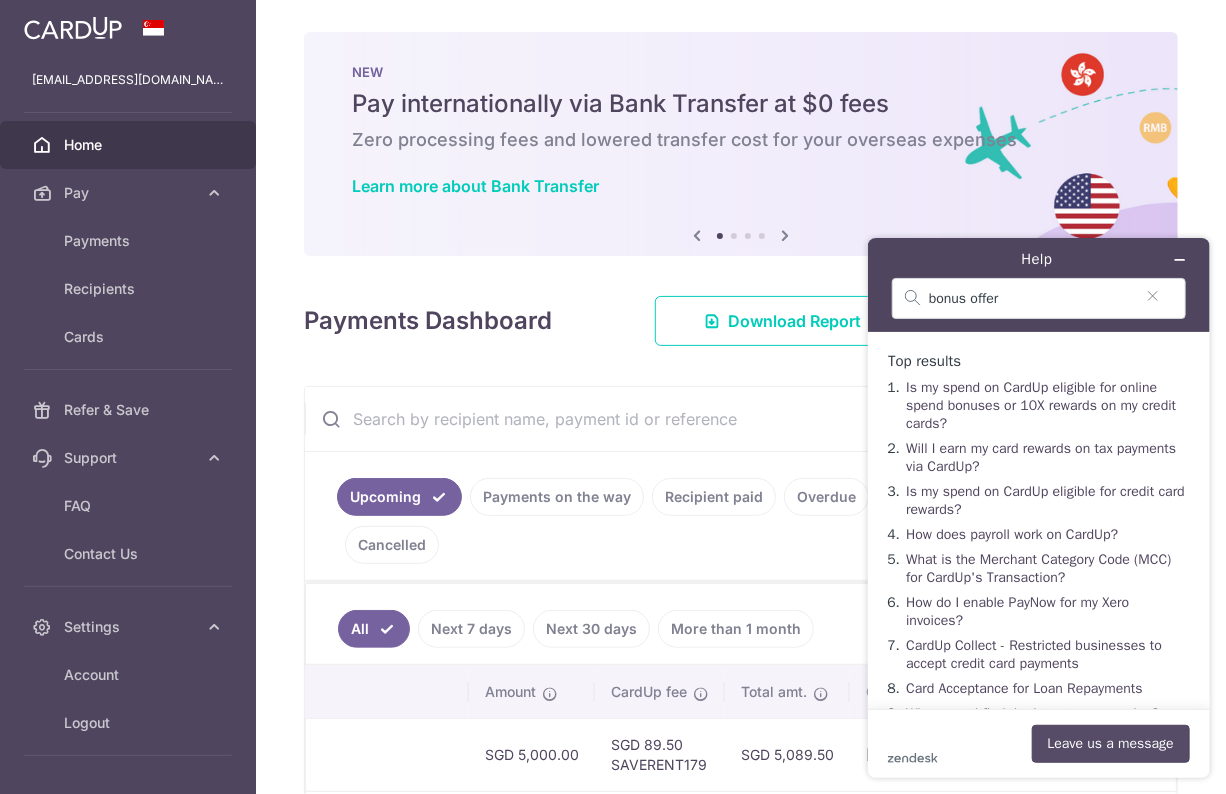 click on "Leave us a message" at bounding box center (1110, 743) 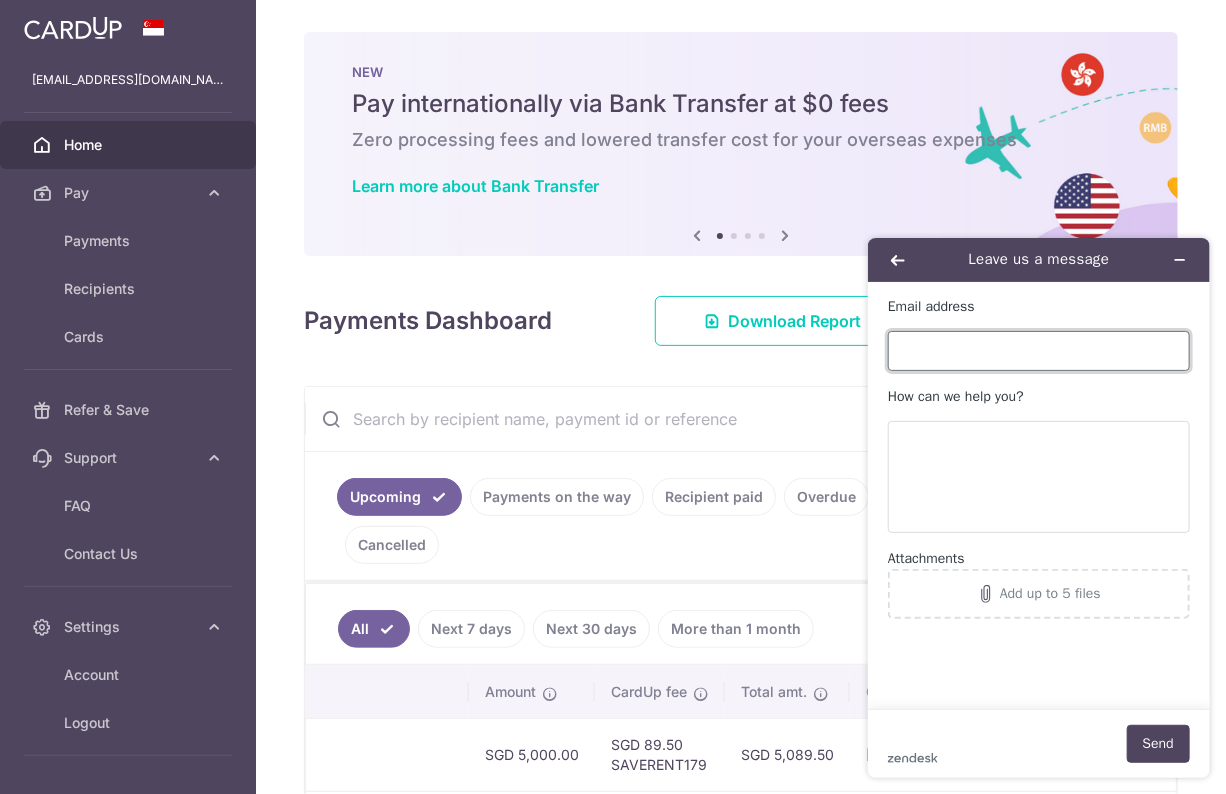 click on "Email address" at bounding box center (1038, 350) 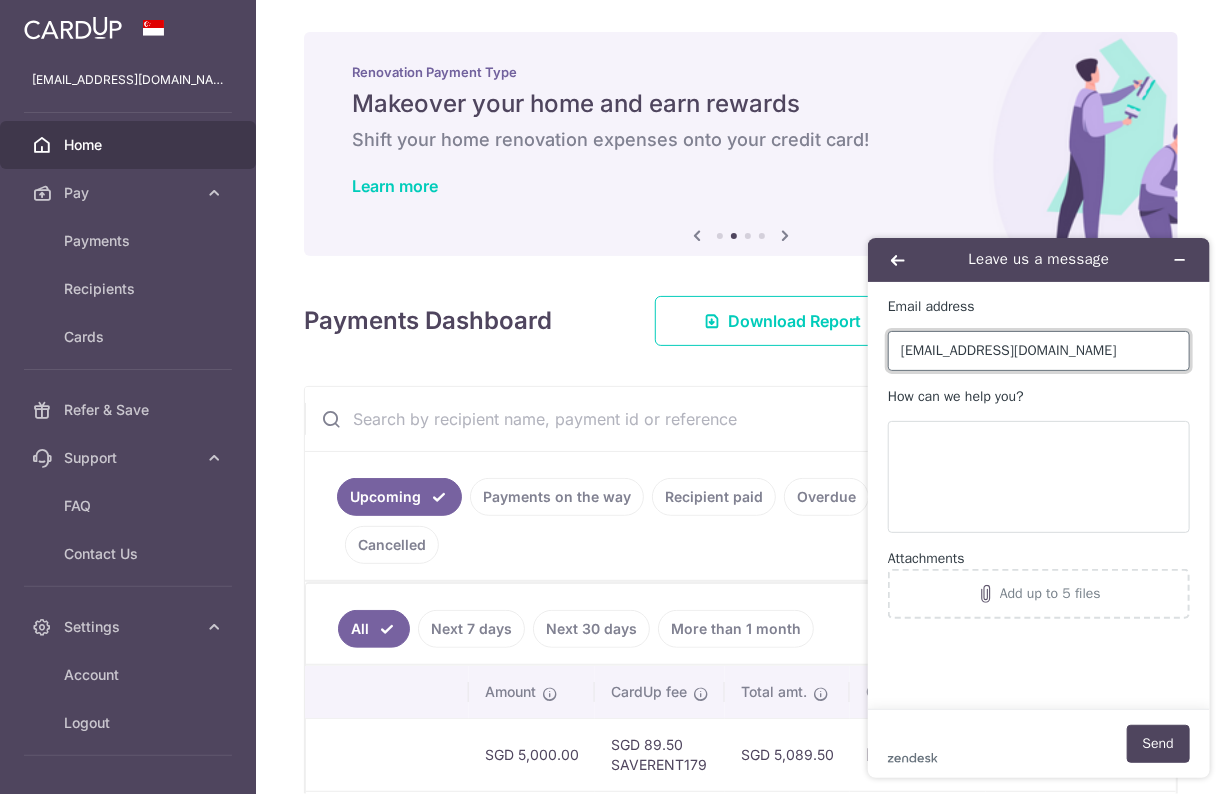 type on "samfu877@gmail.com" 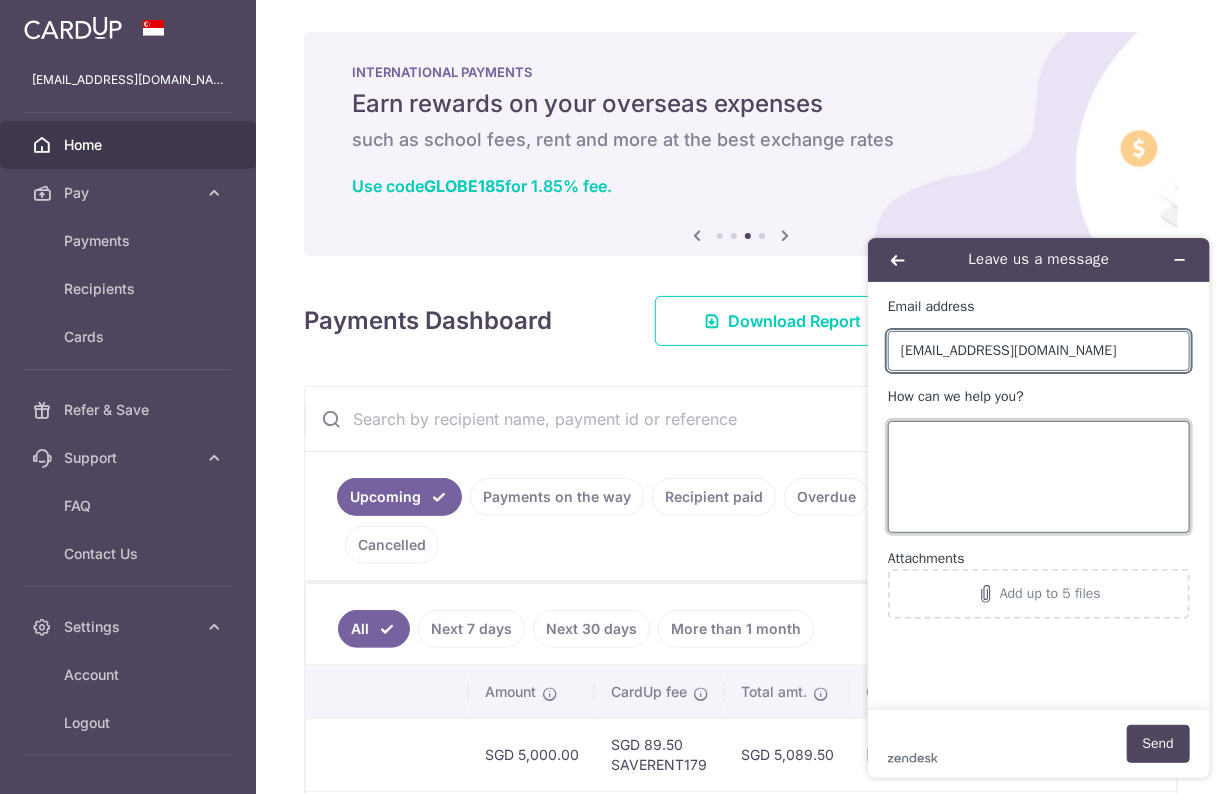 click on "How can we help you?" at bounding box center [1038, 476] 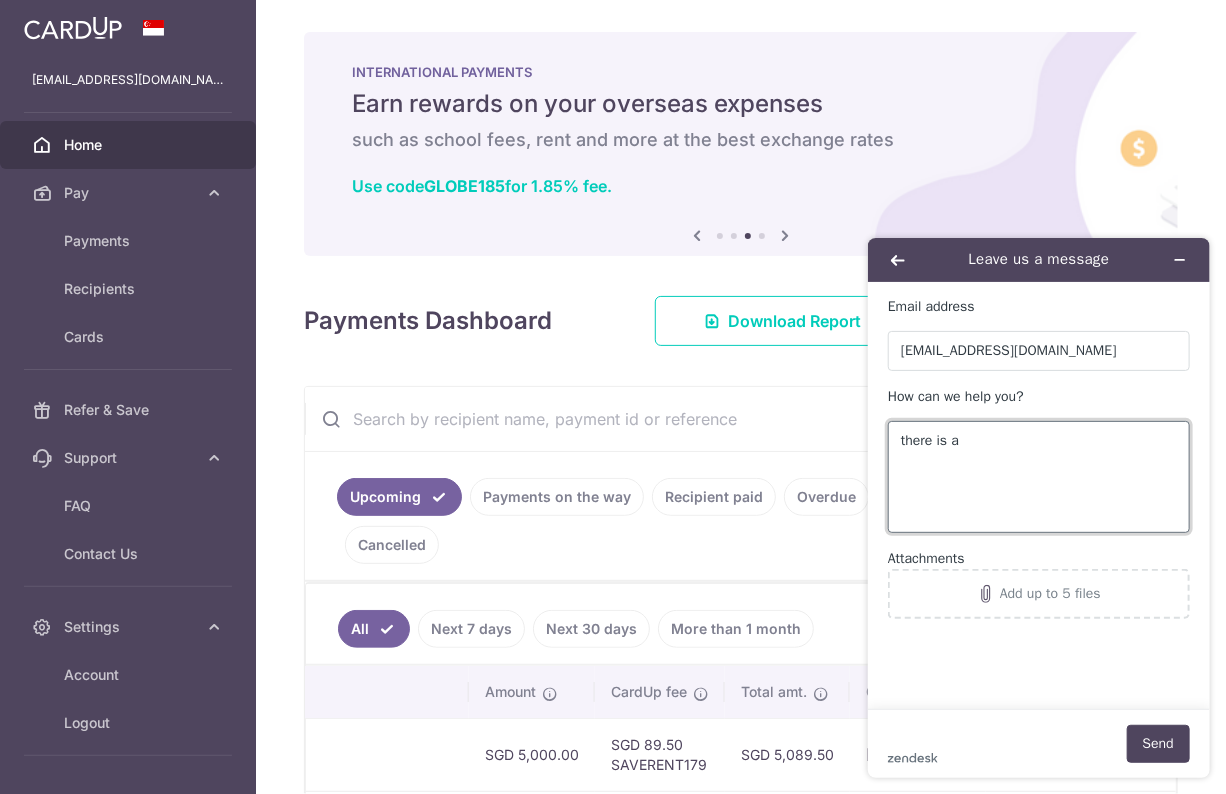 paste on "Income tax 2025 Bonus Offer" 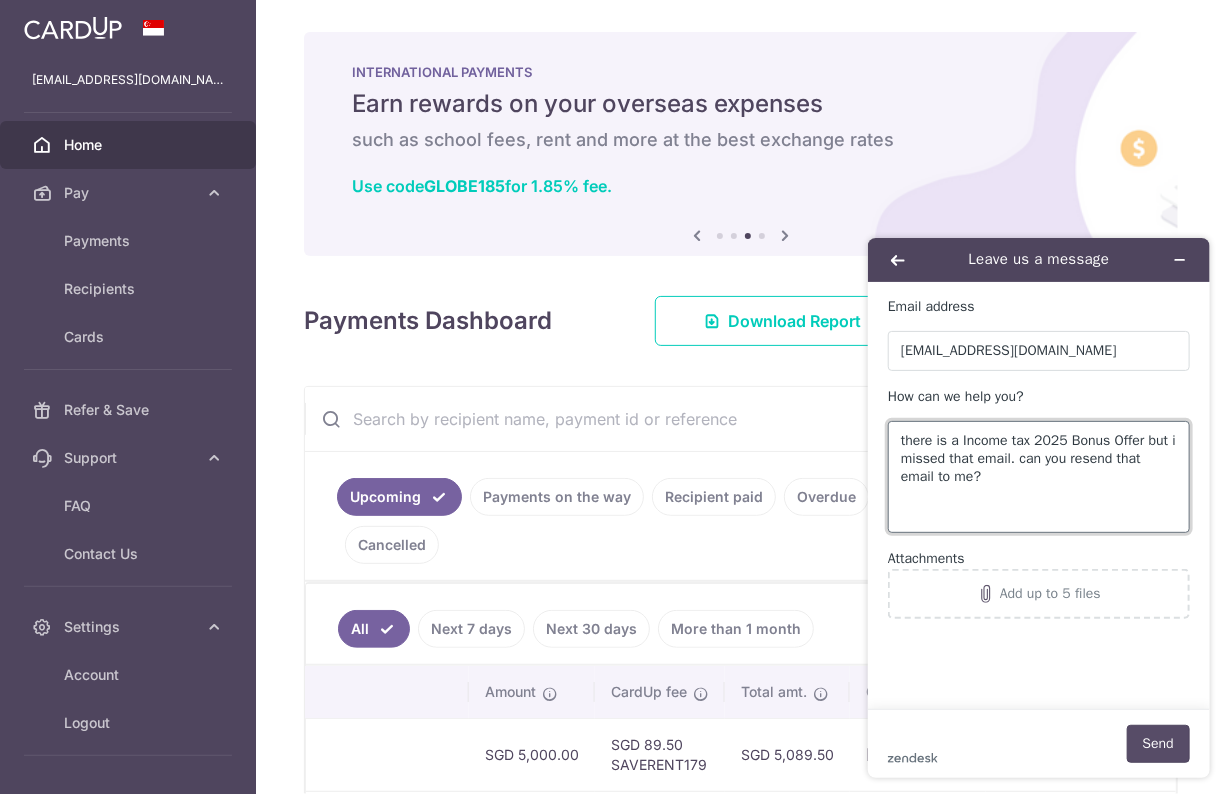 type on "there is a Income tax 2025 Bonus Offer but i missed that email. can you resend that email to me?" 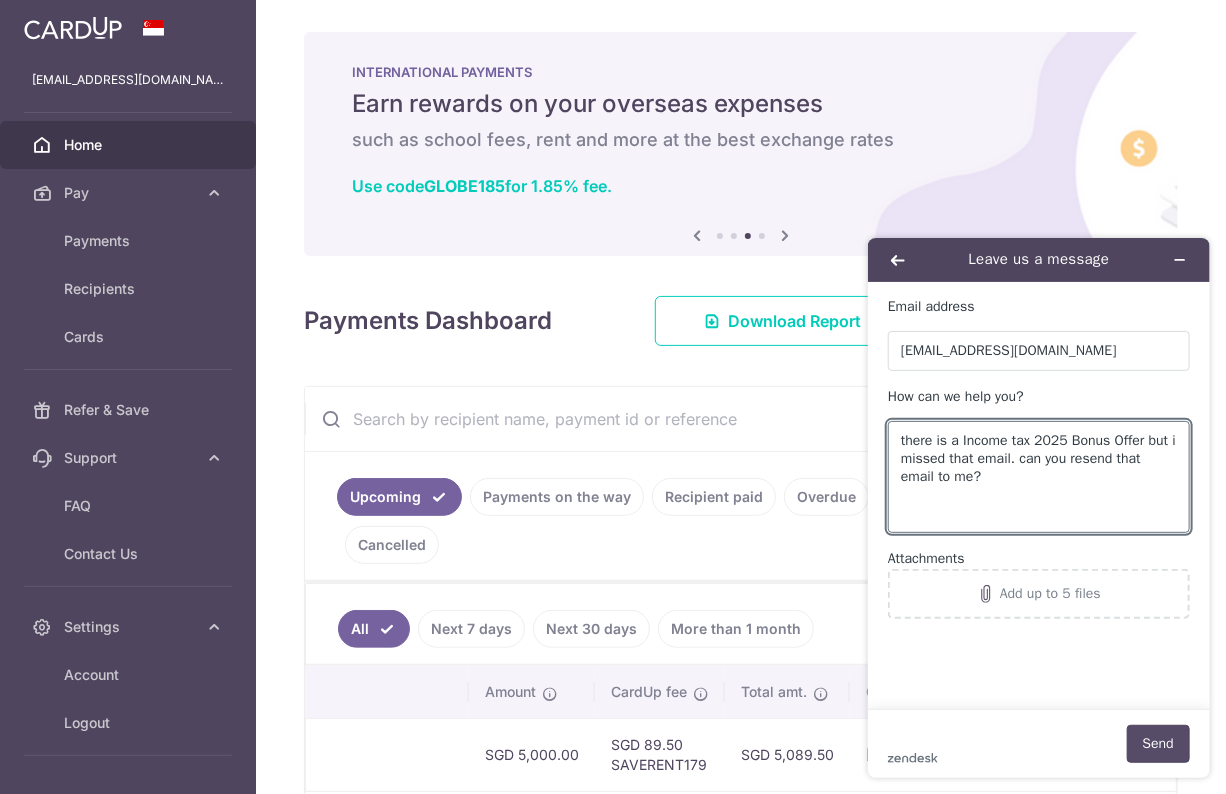 click on "Send" at bounding box center (1157, 743) 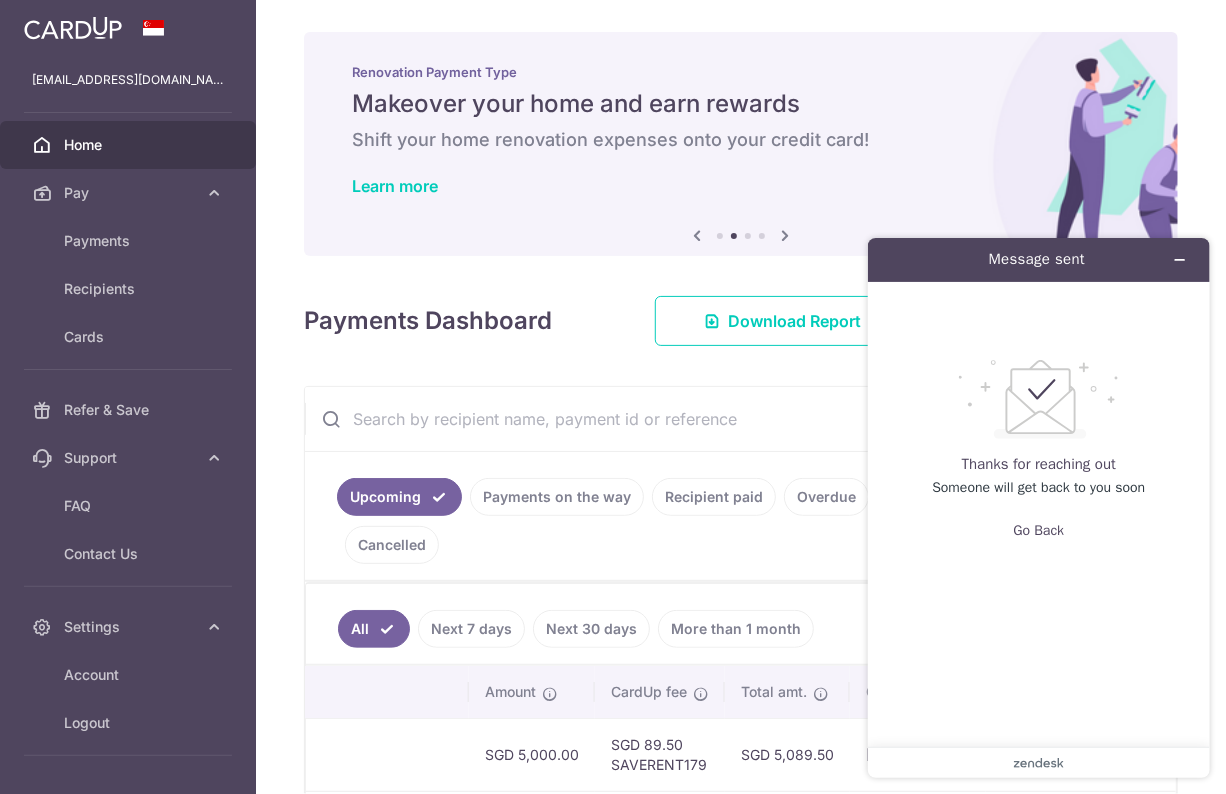 click on "×
Pause Schedule
Pause all future payments in this series
Pause just this one payment
By clicking below, you confirm you are pausing this payment to   on  . Payments can be unpaused at anytime prior to payment taken date.
Confirm
Cancel Schedule
Cancel all future payments in this series
Cancel just this one payment
Confirm
Approve Payment
Recipient Bank Details" at bounding box center [741, 397] 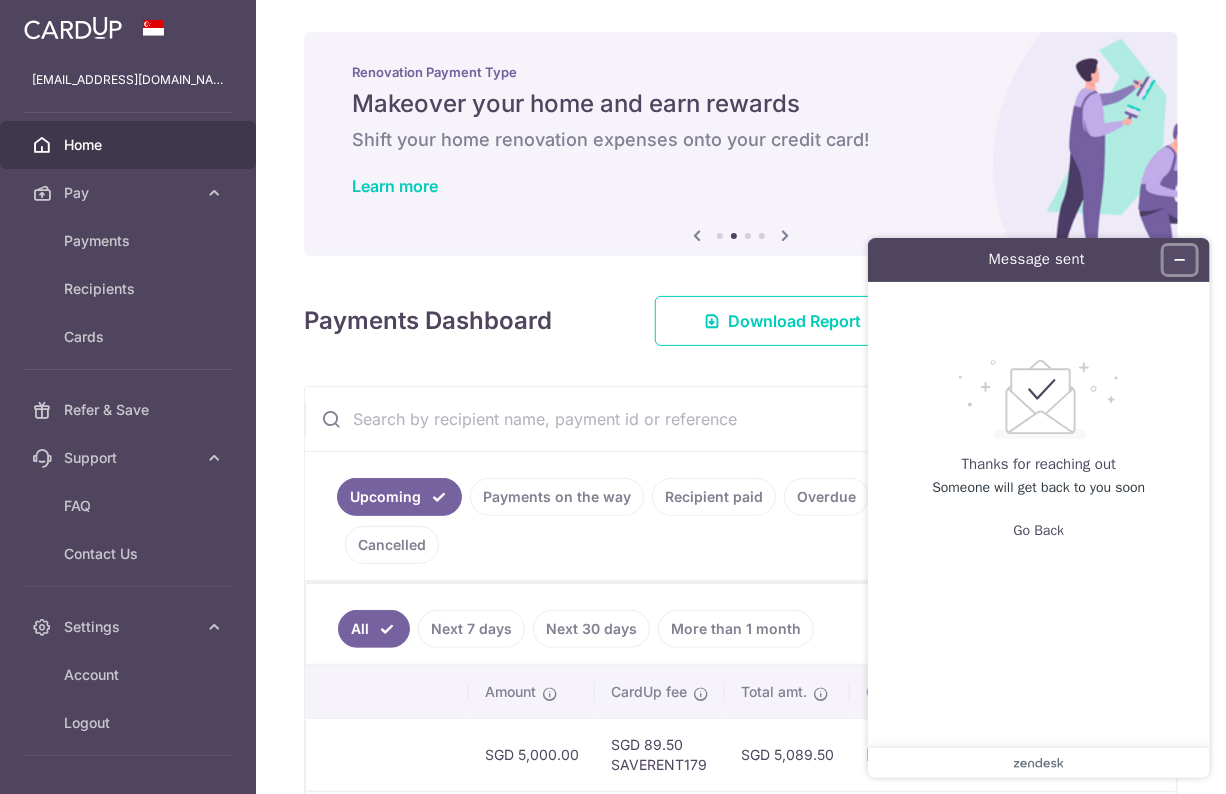 click 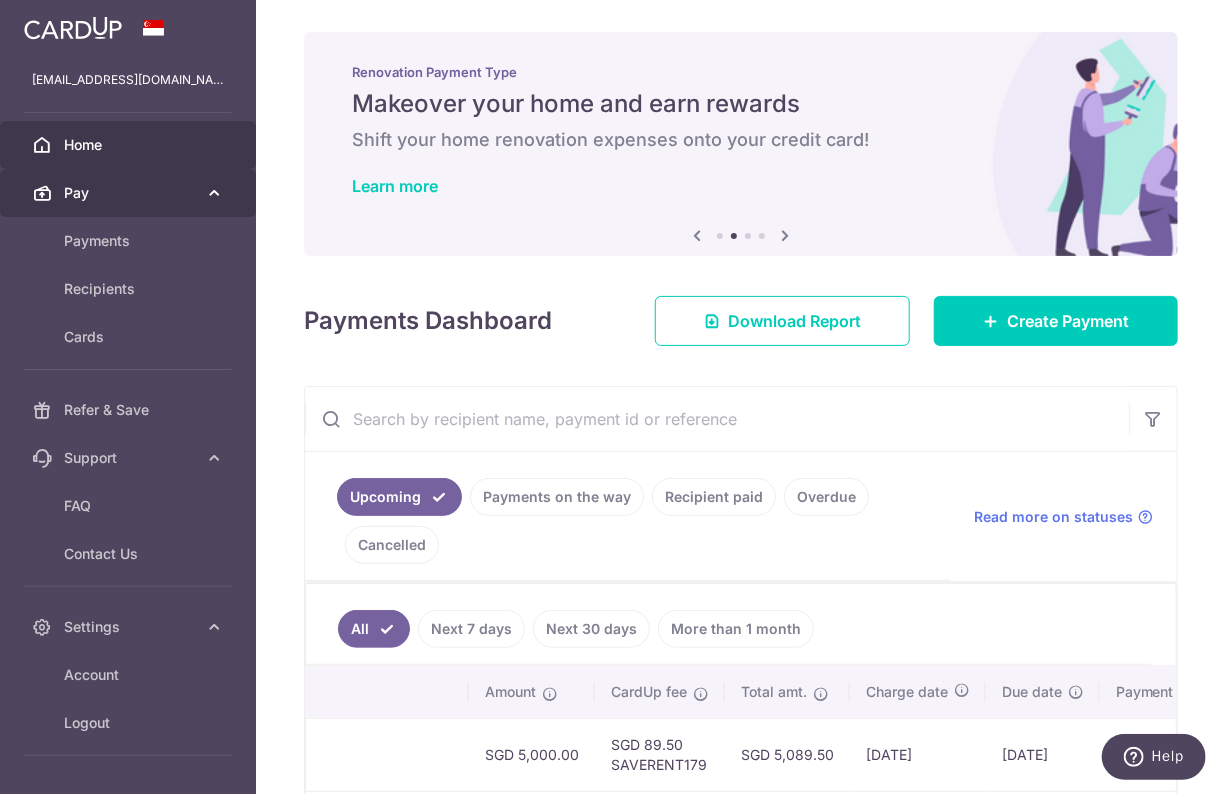 click on "Pay" at bounding box center [130, 193] 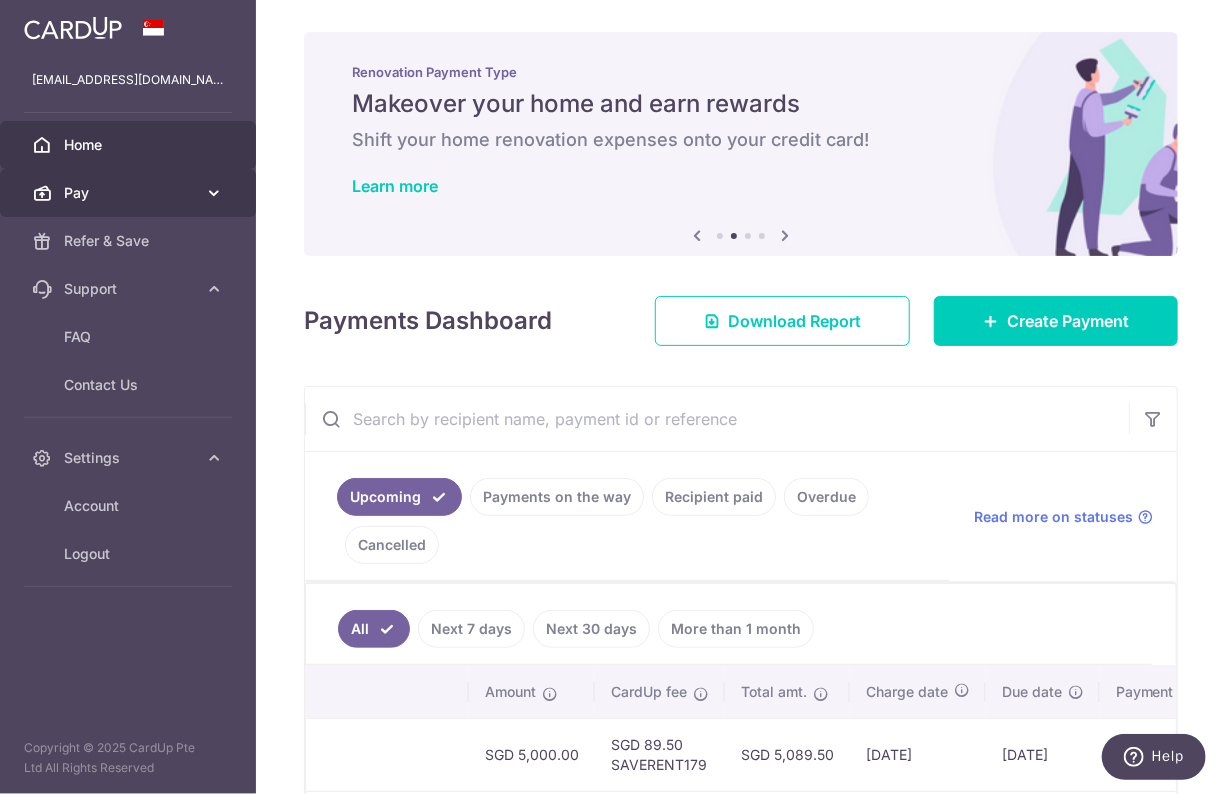 click on "Pay" at bounding box center [130, 193] 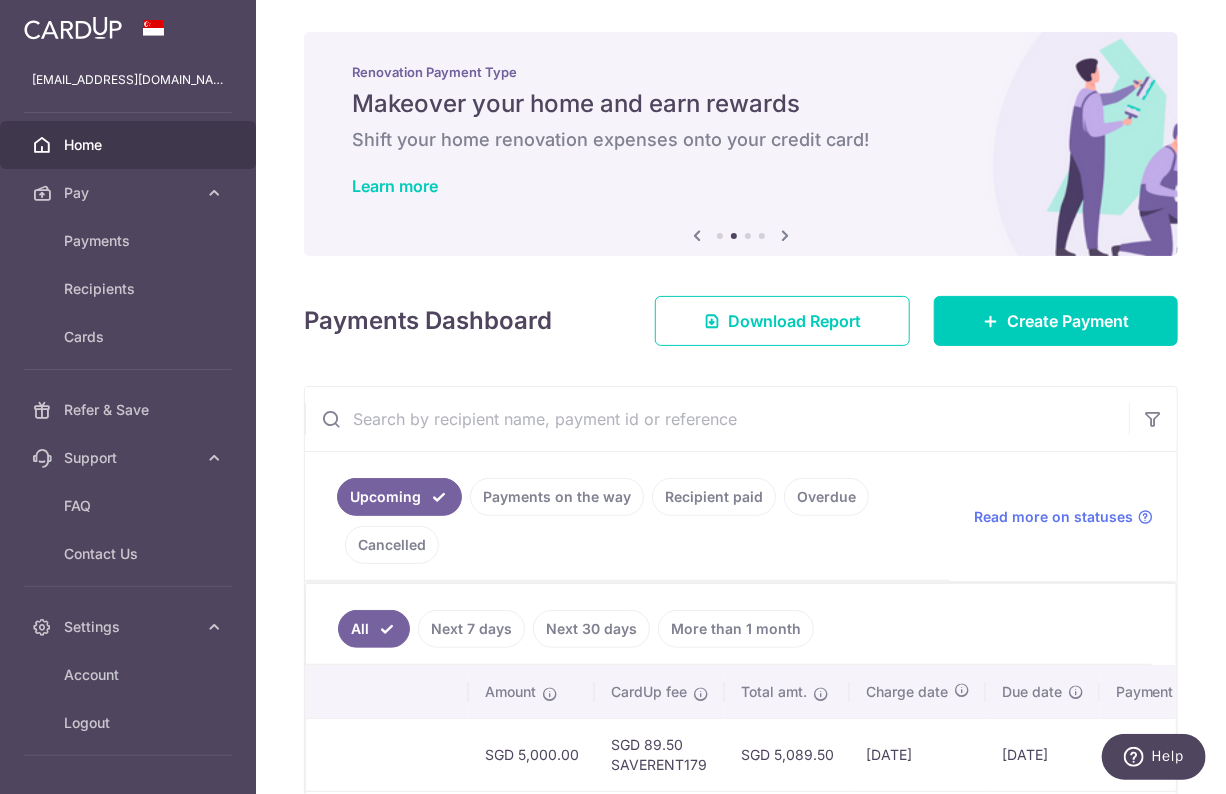 click at bounding box center [73, 28] 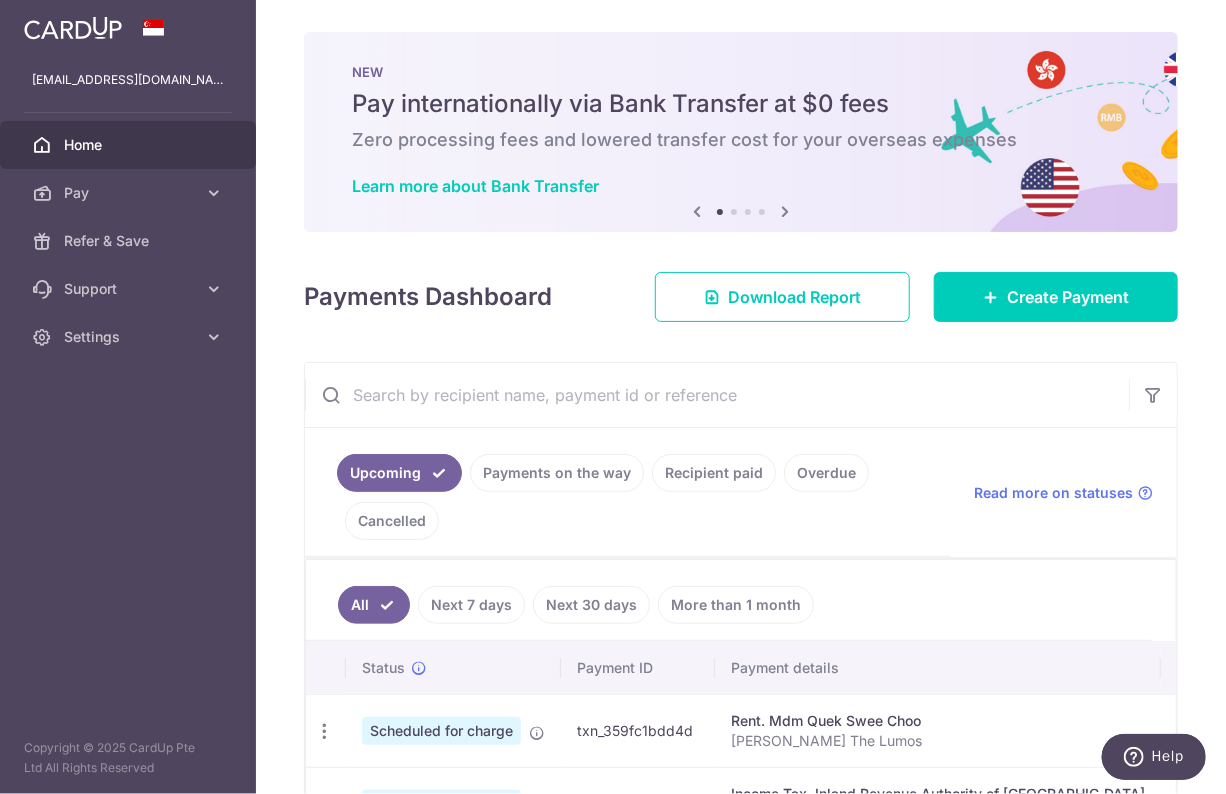 scroll, scrollTop: 0, scrollLeft: 0, axis: both 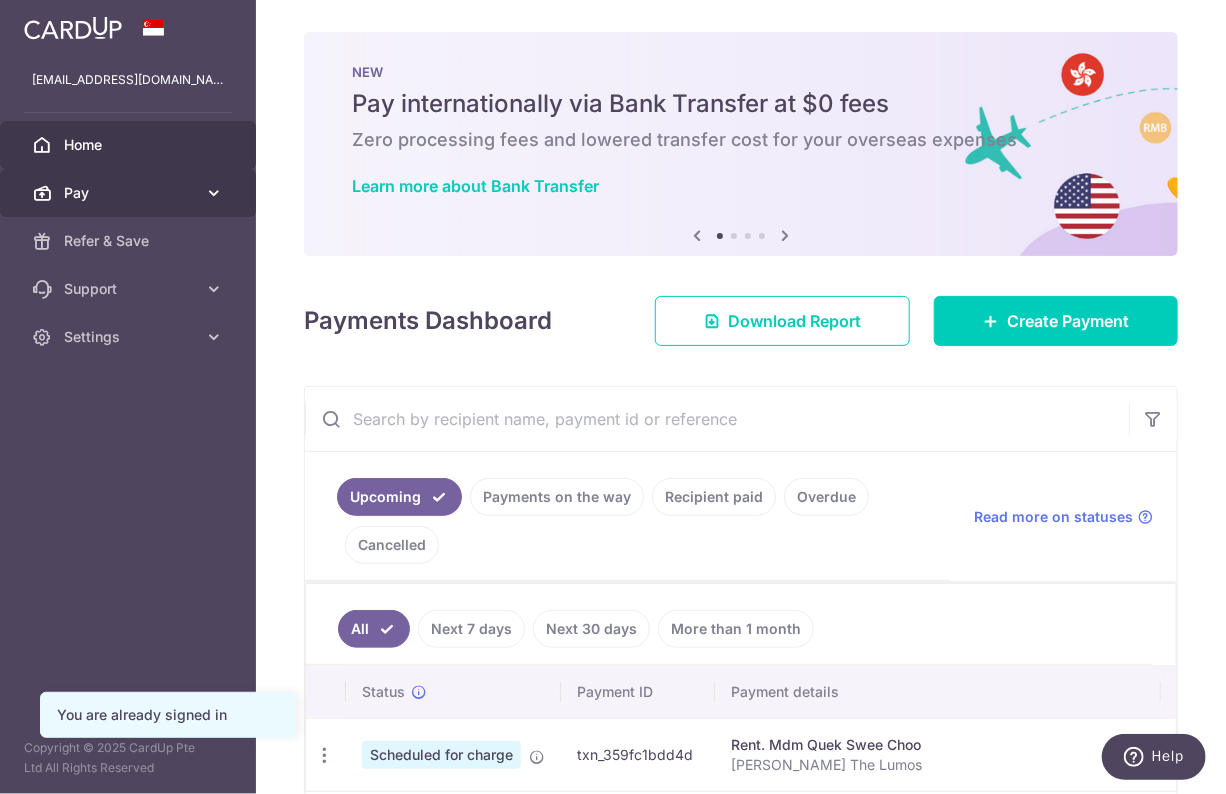 click on "Pay" at bounding box center [130, 193] 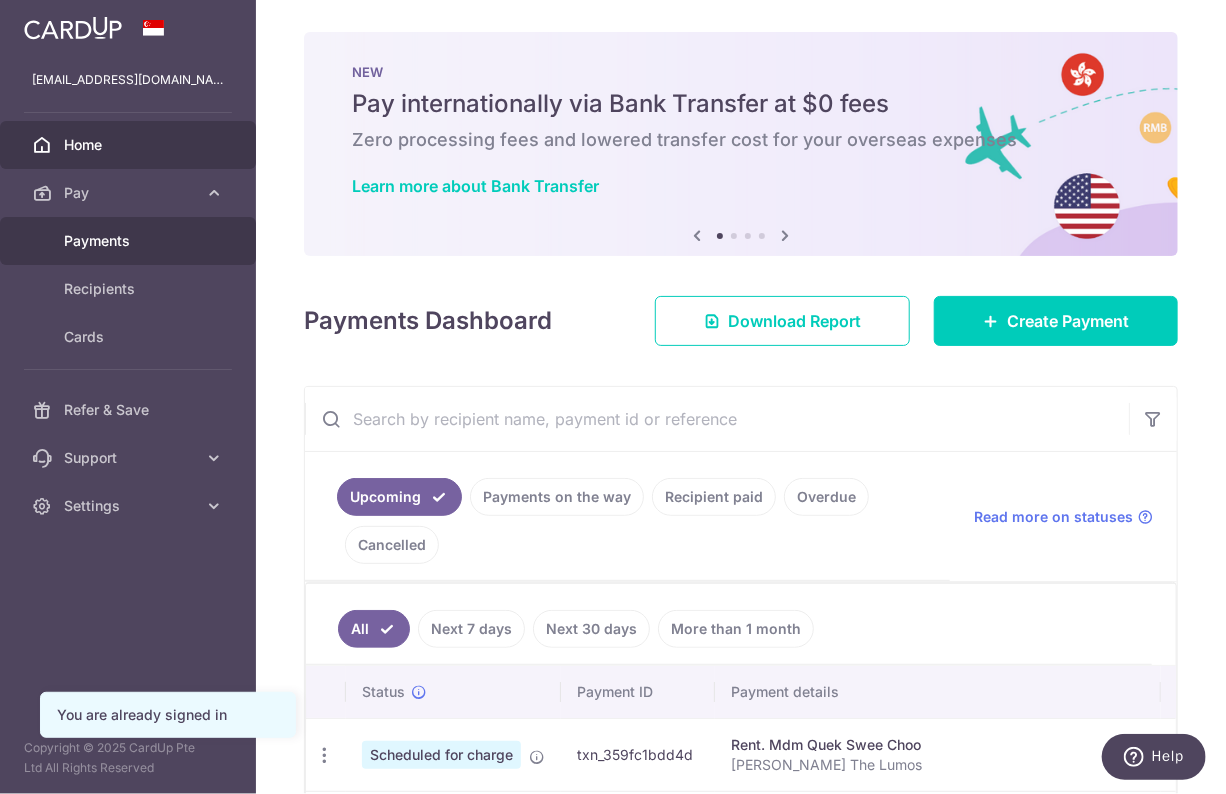 click on "Payments" at bounding box center (130, 241) 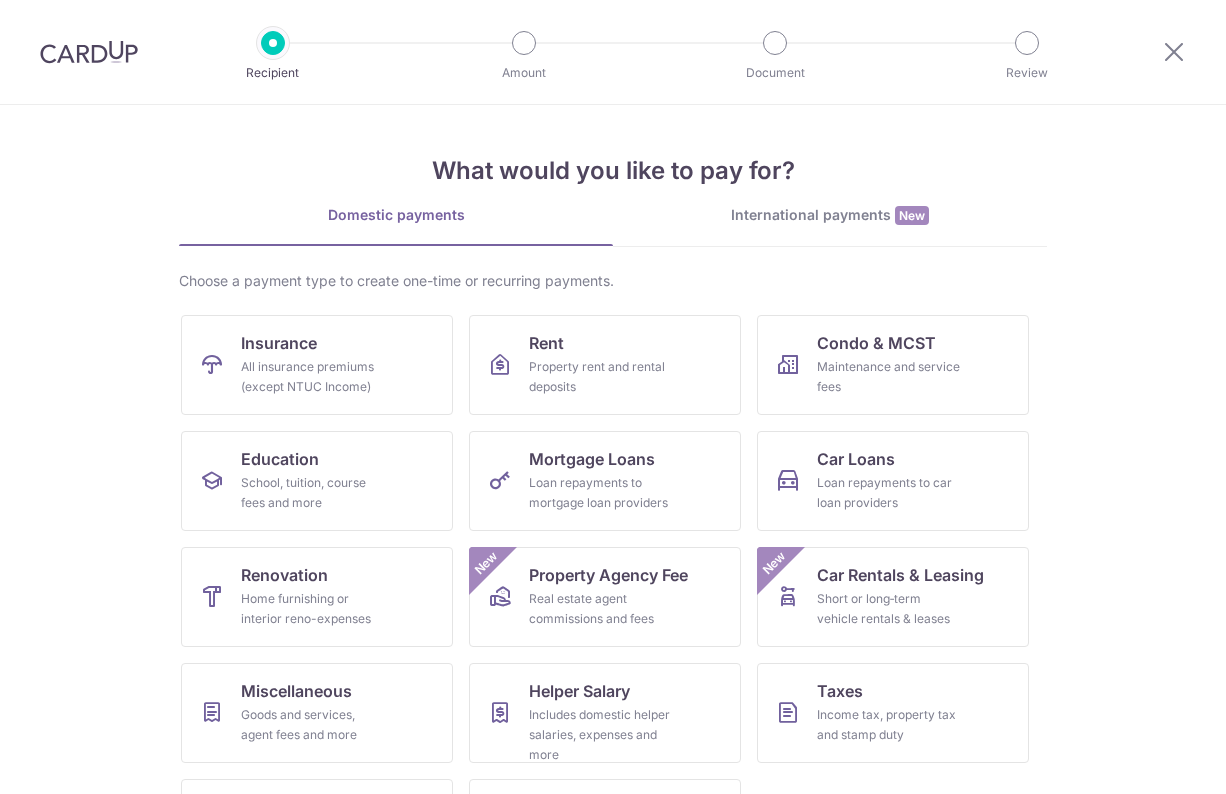 scroll, scrollTop: 0, scrollLeft: 0, axis: both 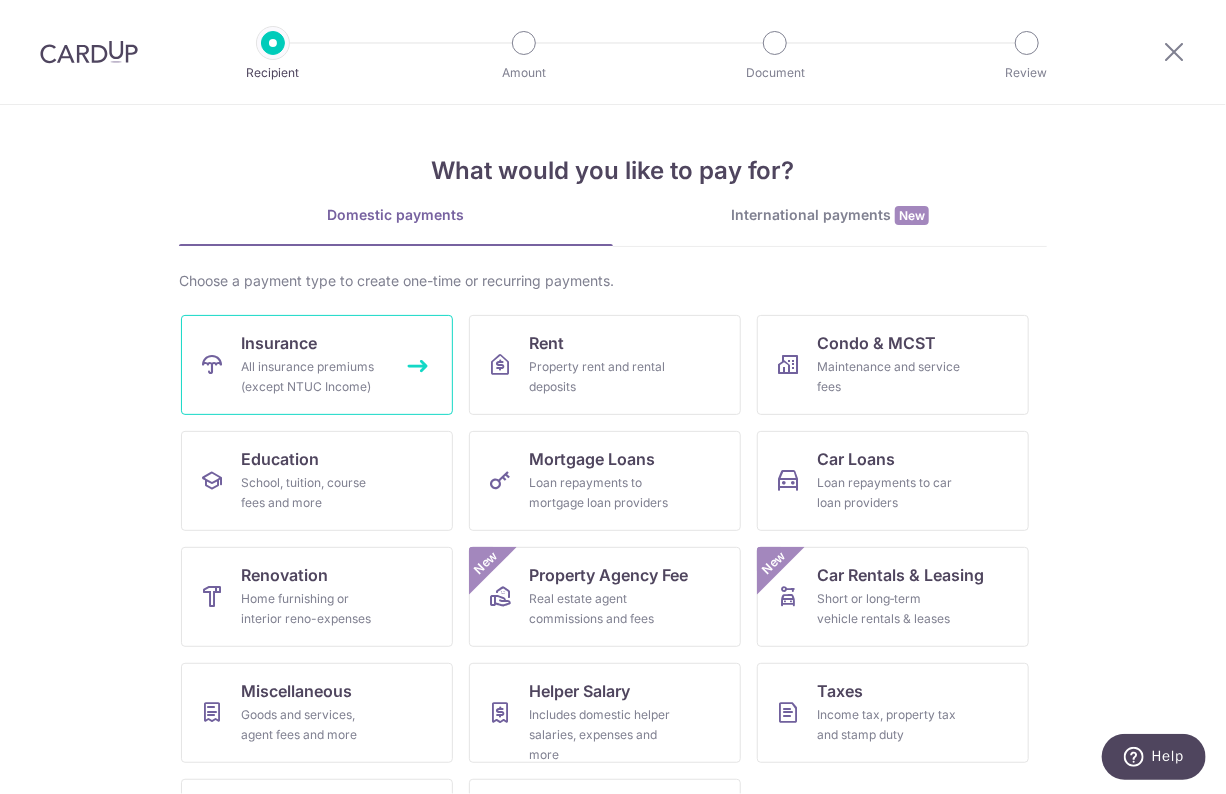 click on "Insurance All insurance premiums (except NTUC Income)" at bounding box center [317, 365] 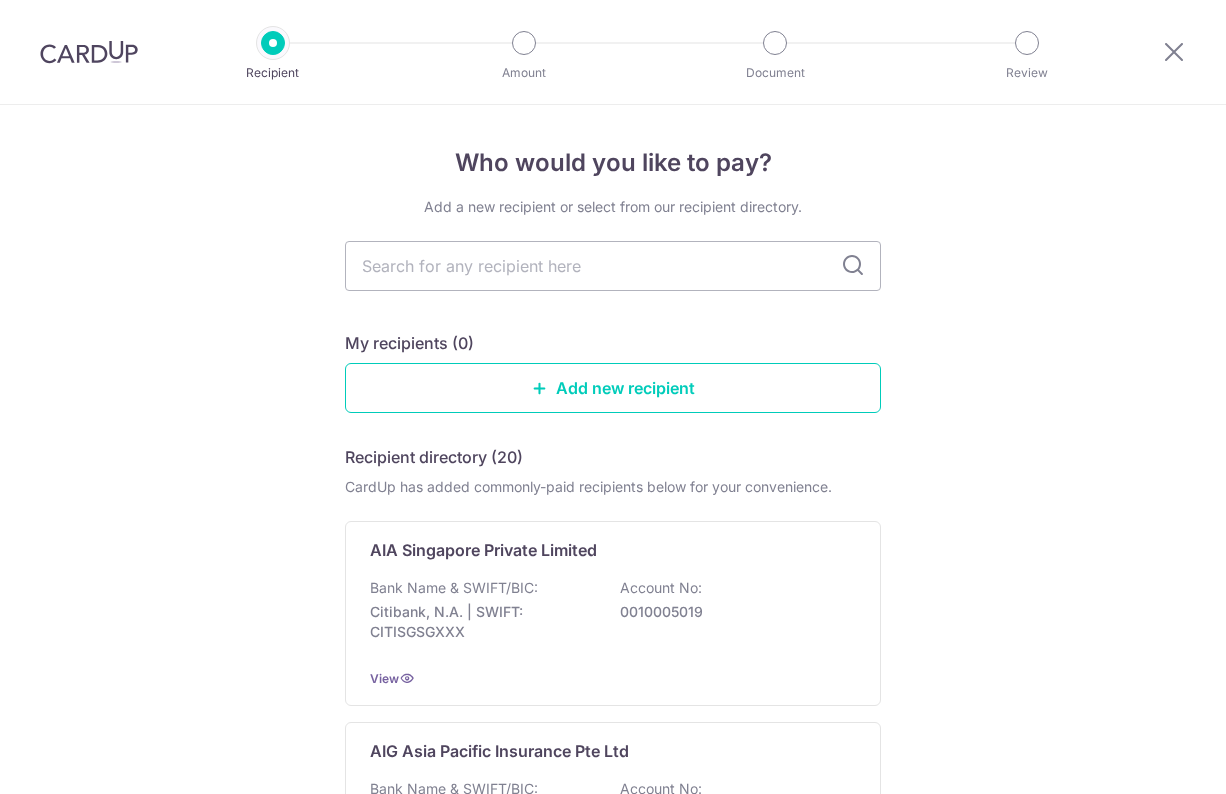 scroll, scrollTop: 0, scrollLeft: 0, axis: both 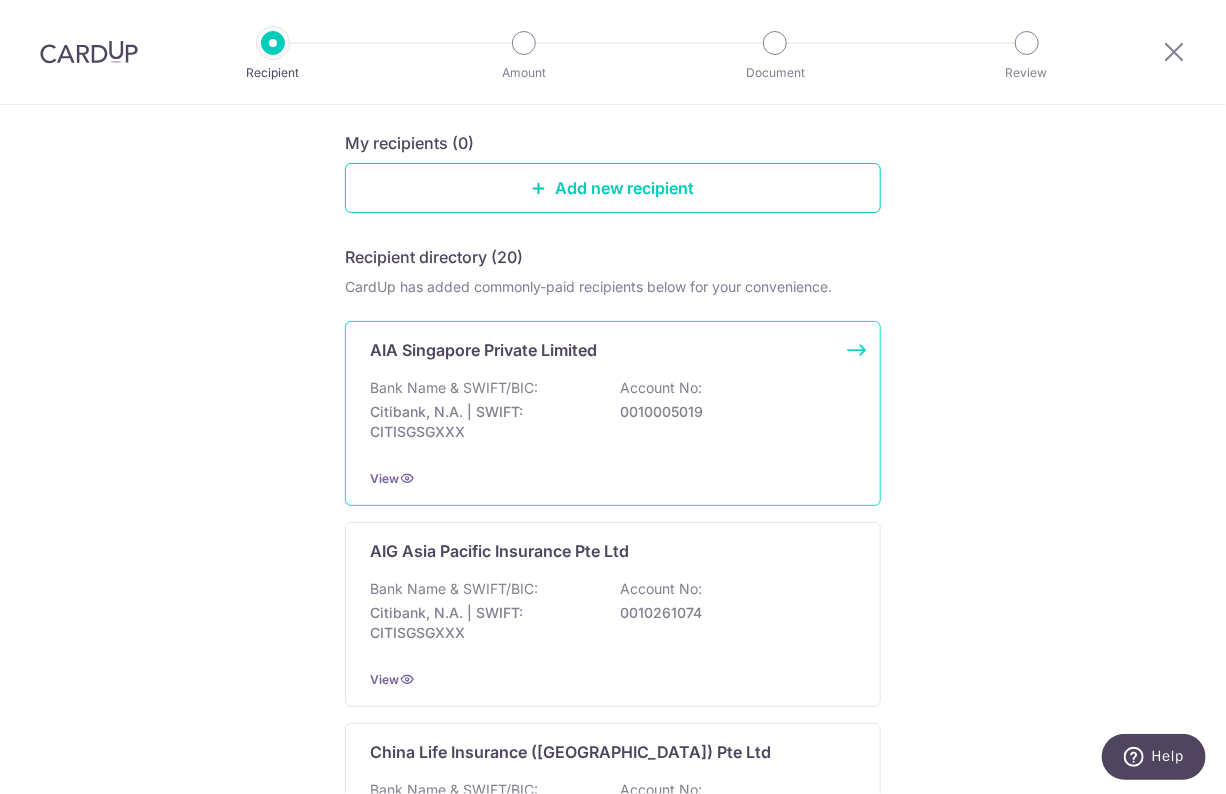click on "Account No:" at bounding box center [661, 388] 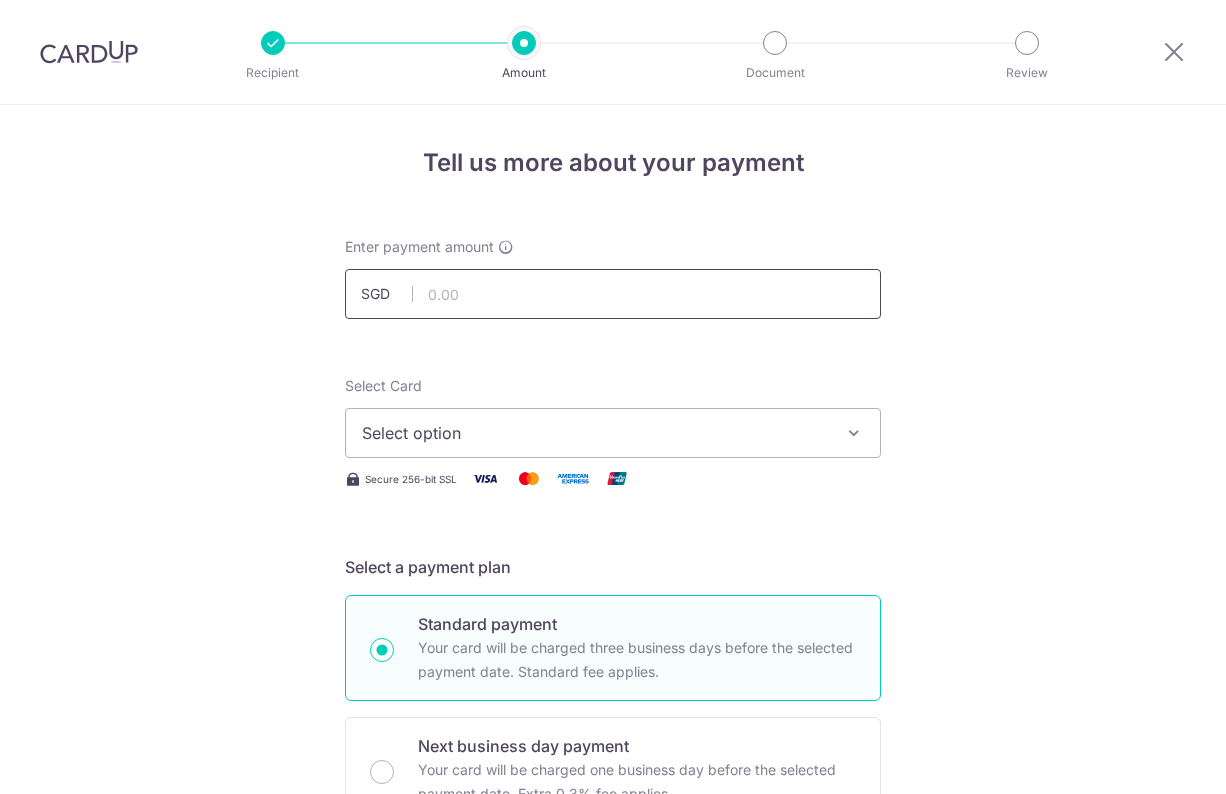 scroll, scrollTop: 0, scrollLeft: 0, axis: both 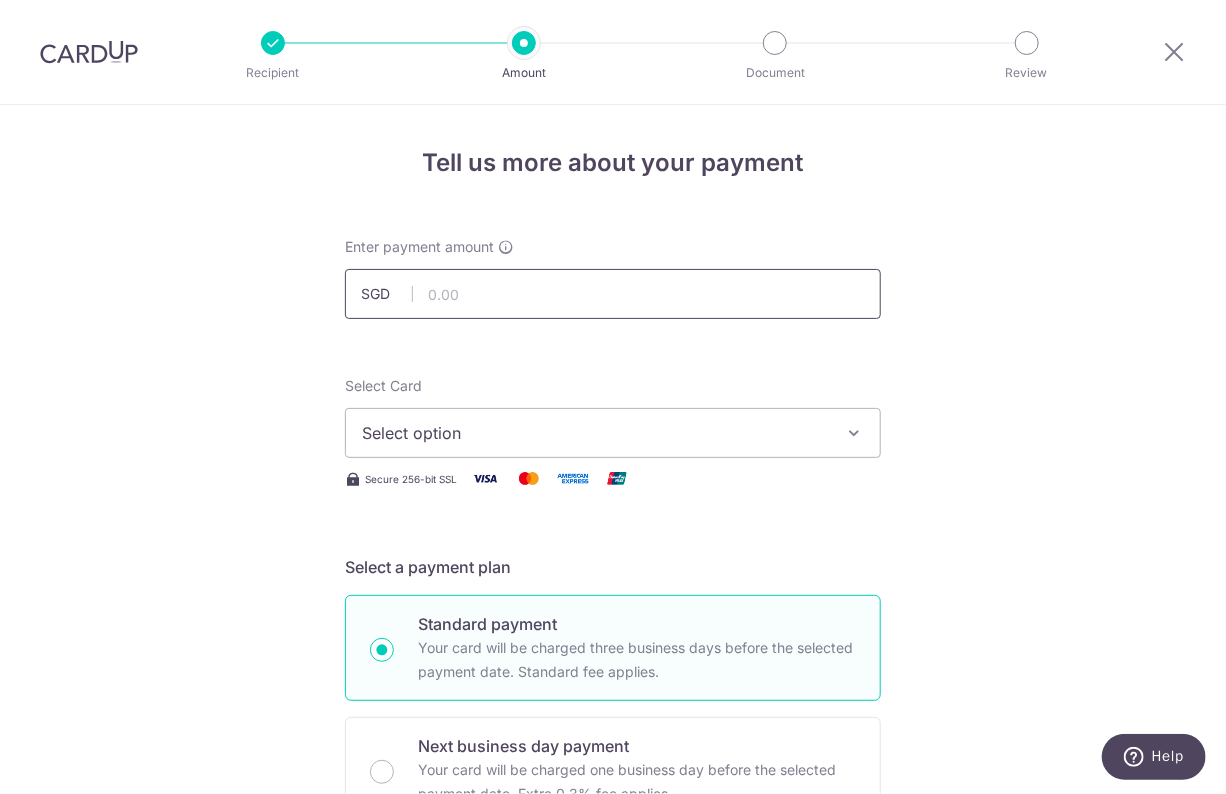 click at bounding box center [613, 294] 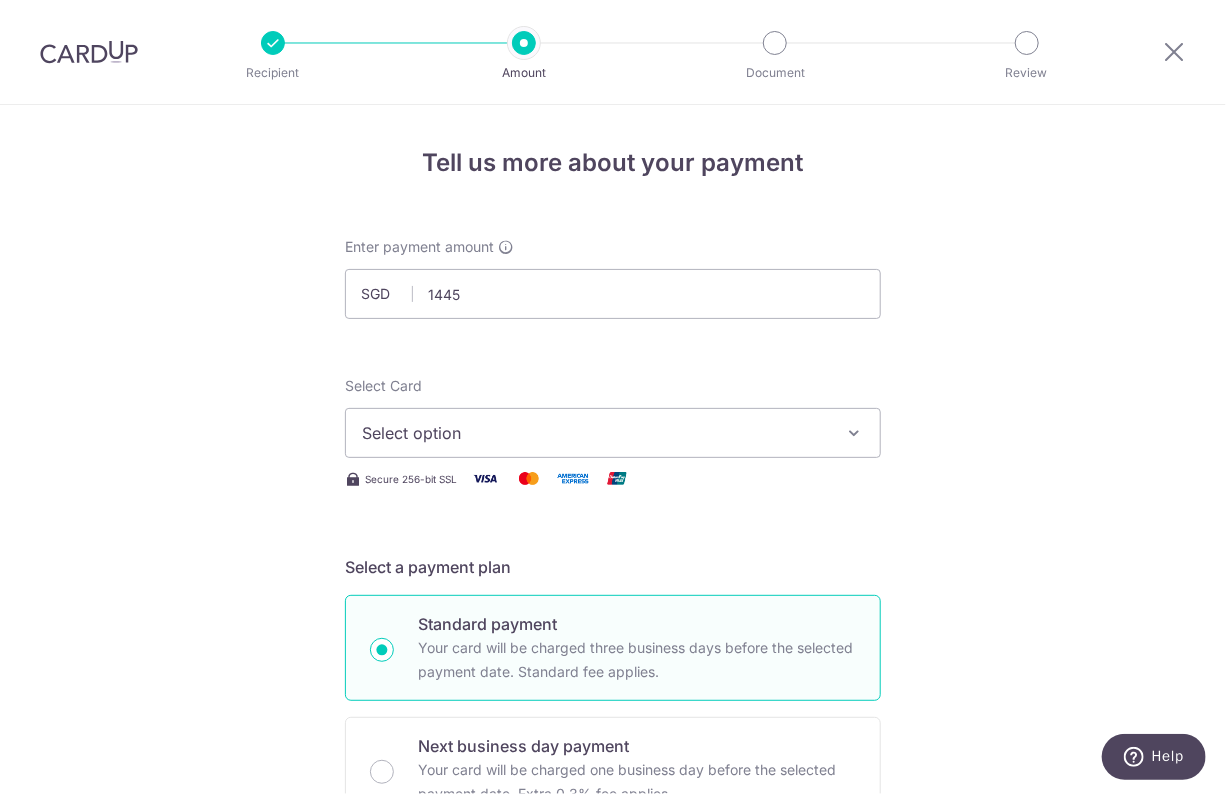 type on "1,445.00" 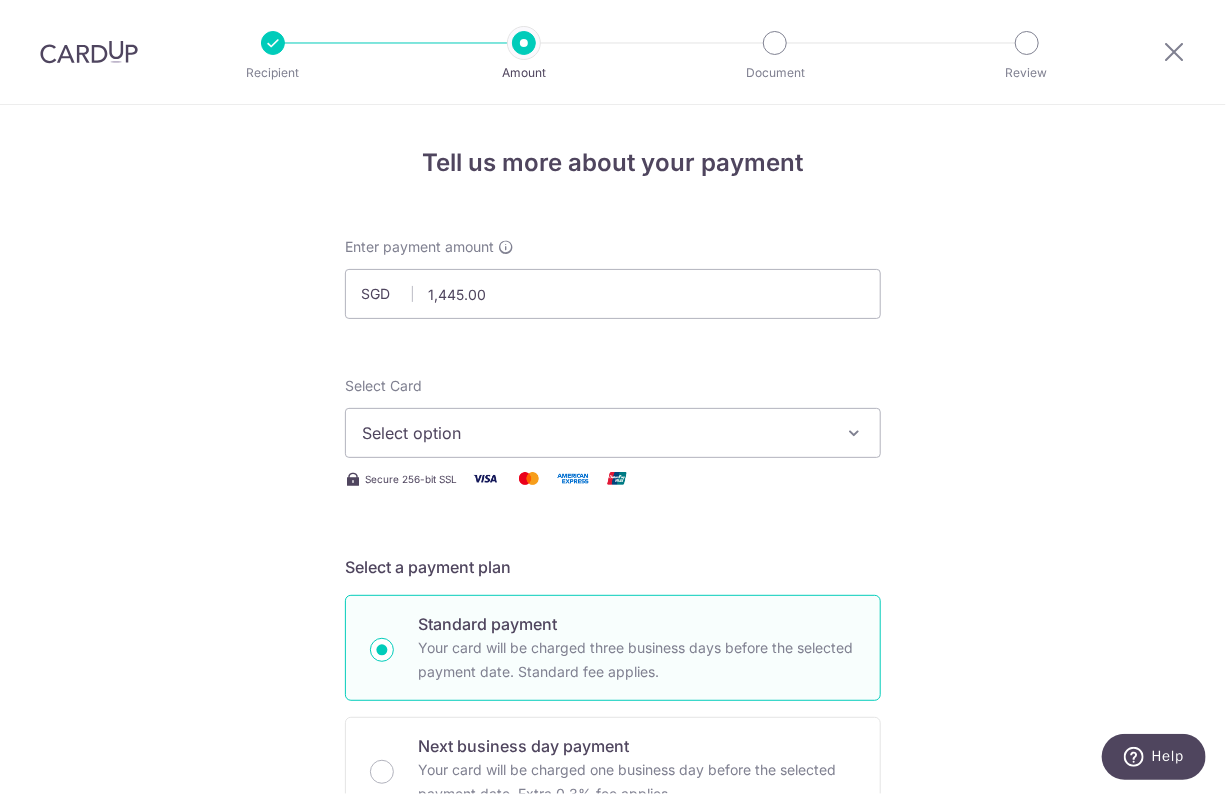 click on "Tell us more about your payment
Enter payment amount
SGD
1,445.00
1445.00
Select Card
Select option
Add credit card
Your Cards
**** 7617
Secure 256-bit SSL
Text
New card details
Card
Secure 256-bit SSL" at bounding box center (613, 1009) 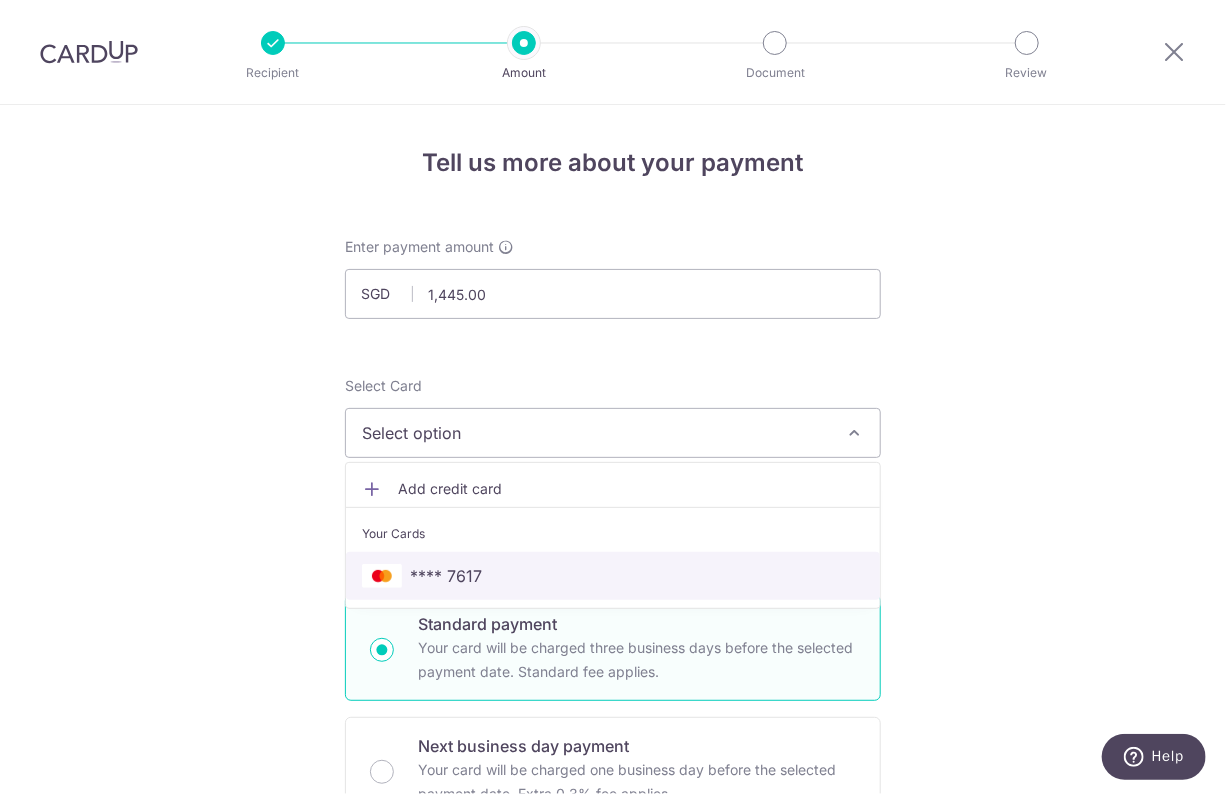click on "**** 7617" at bounding box center [613, 576] 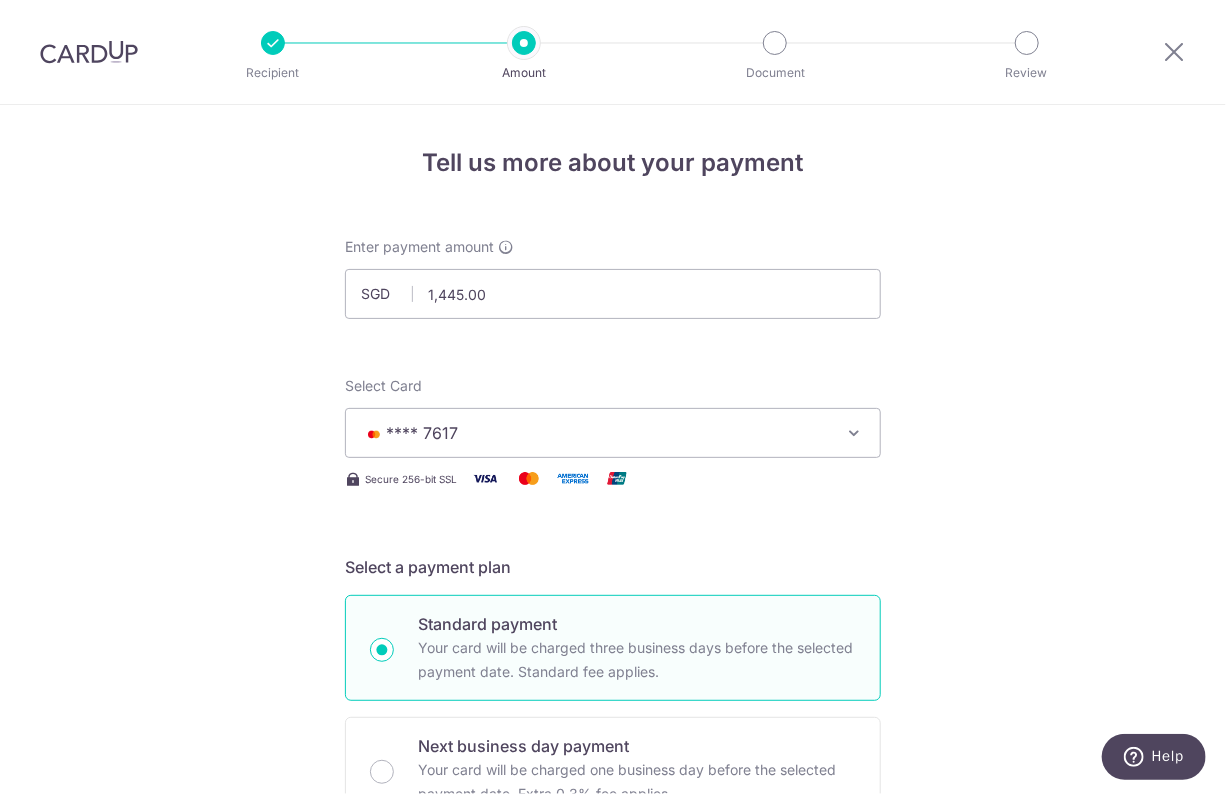 click on "Tell us more about your payment
Enter payment amount
SGD
1,445.00
1445.00
Select Card
**** 7617
Add credit card
Your Cards
**** 7617
Secure 256-bit SSL
Text
New card details
Card
Secure 256-bit SSL" at bounding box center (613, 1009) 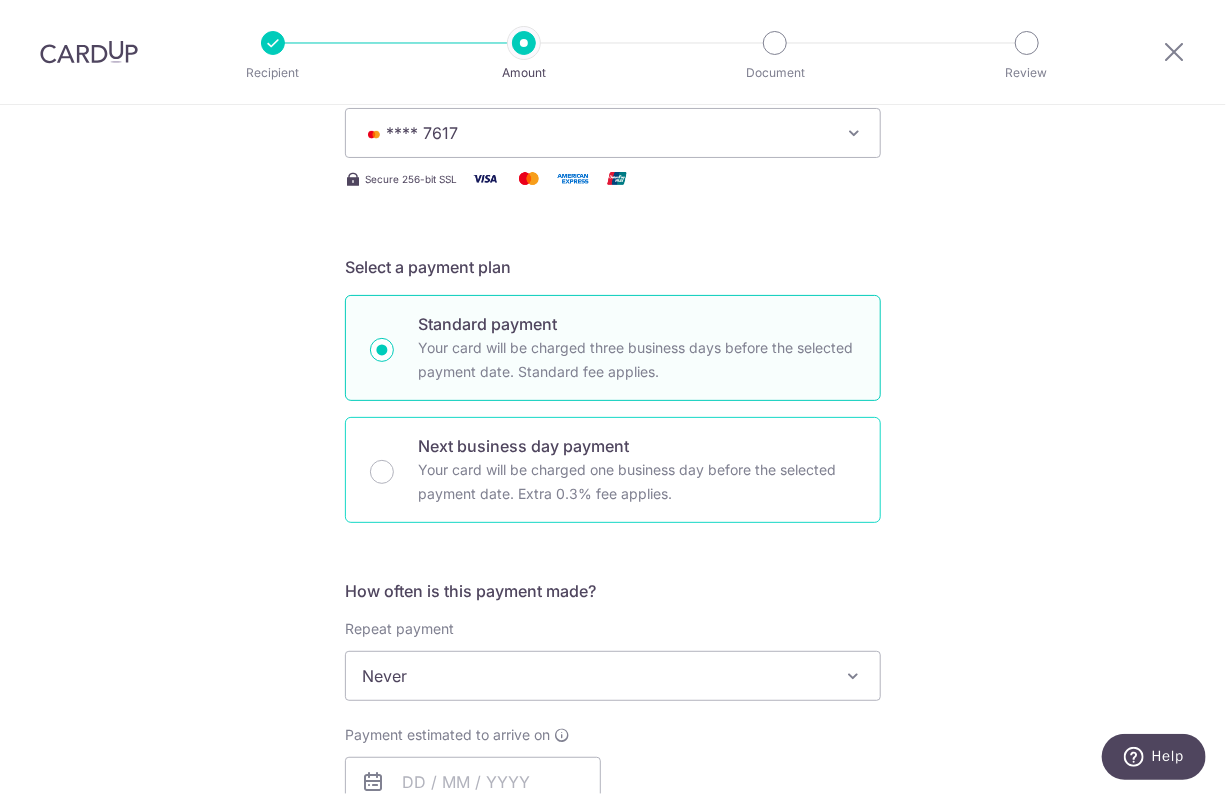 scroll, scrollTop: 400, scrollLeft: 0, axis: vertical 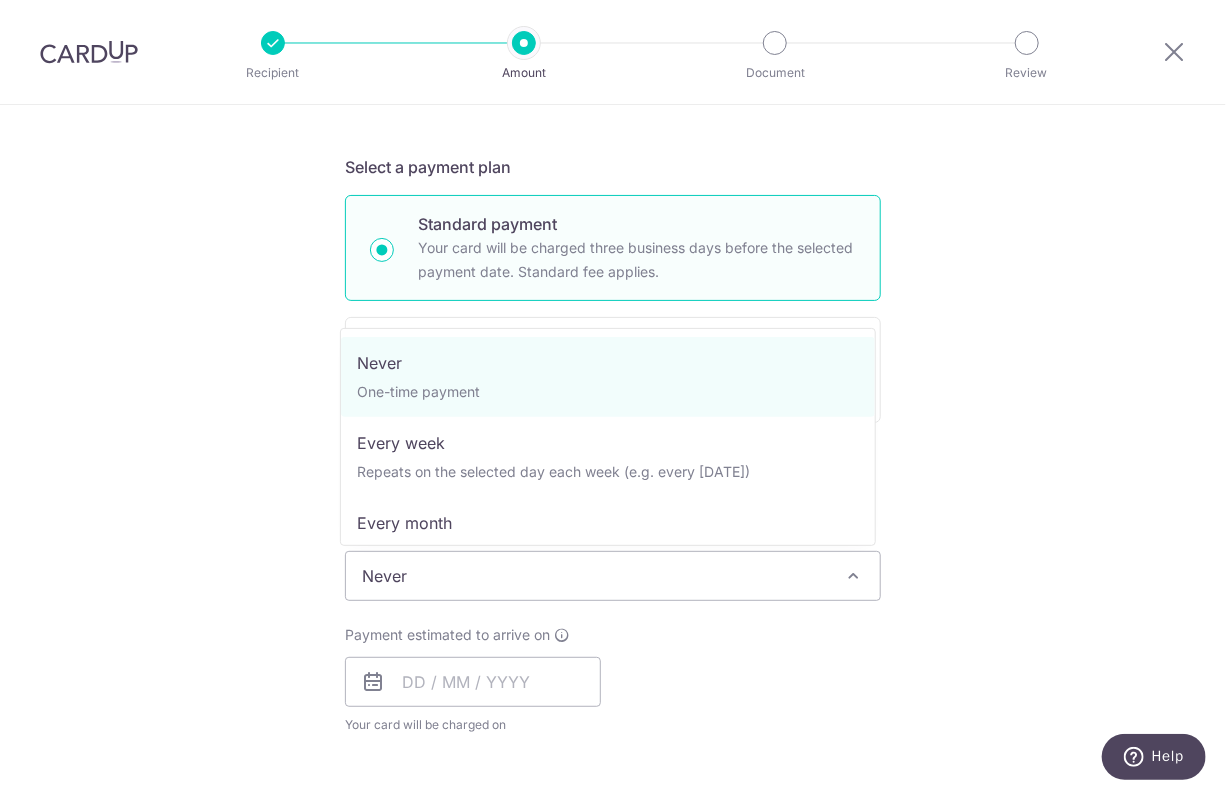 click on "Never" at bounding box center [613, 576] 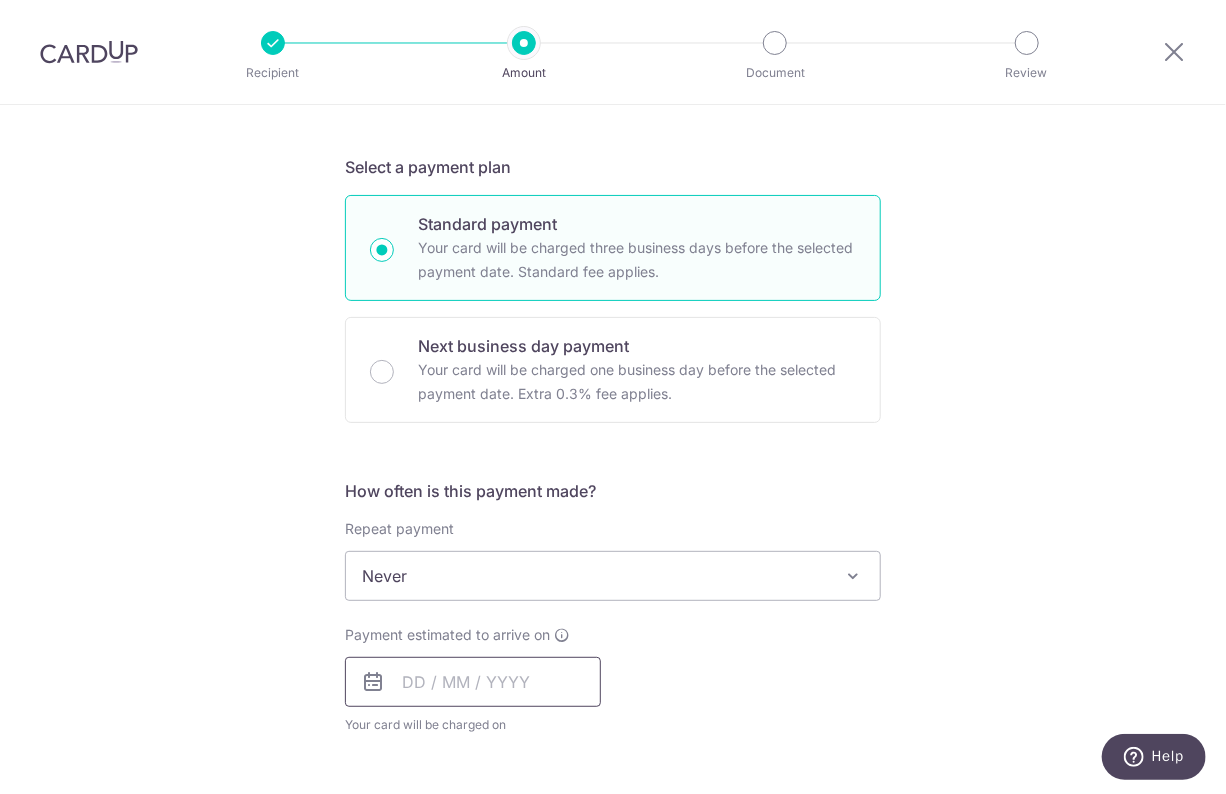 click at bounding box center (473, 682) 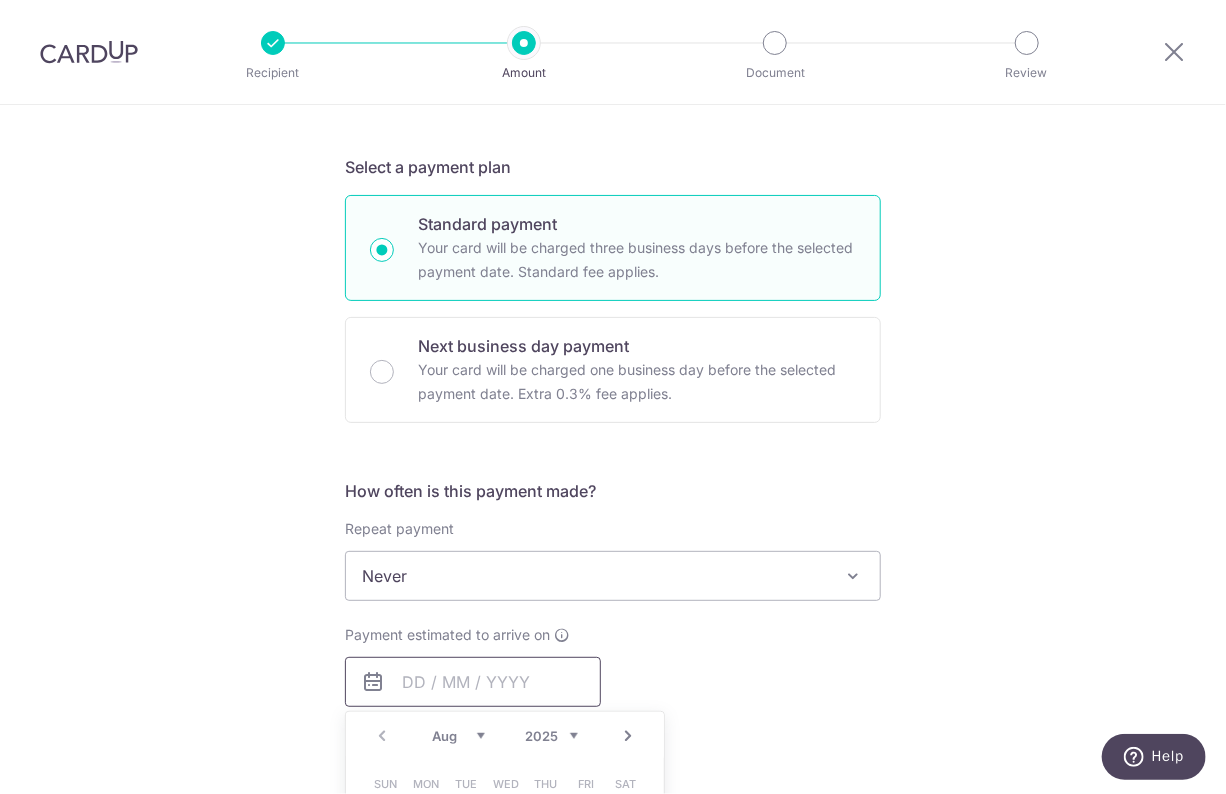 scroll, scrollTop: 600, scrollLeft: 0, axis: vertical 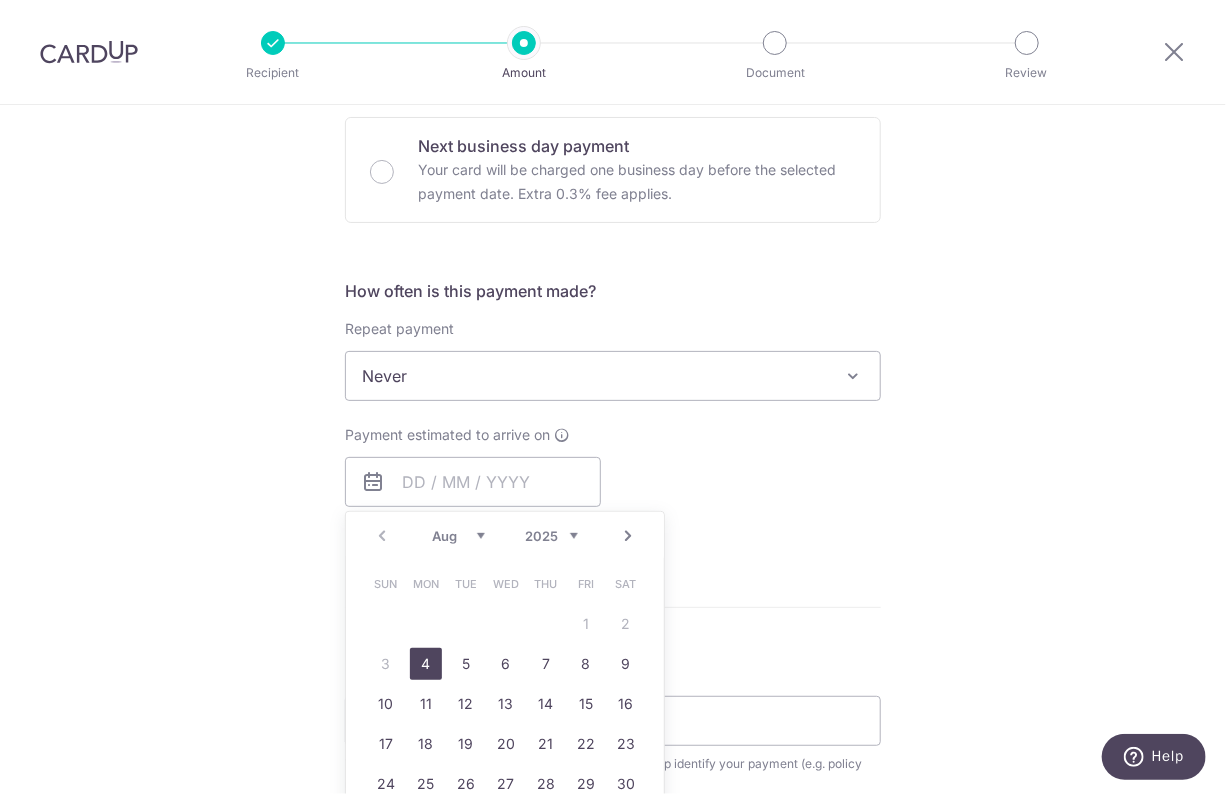 click on "4" at bounding box center [426, 664] 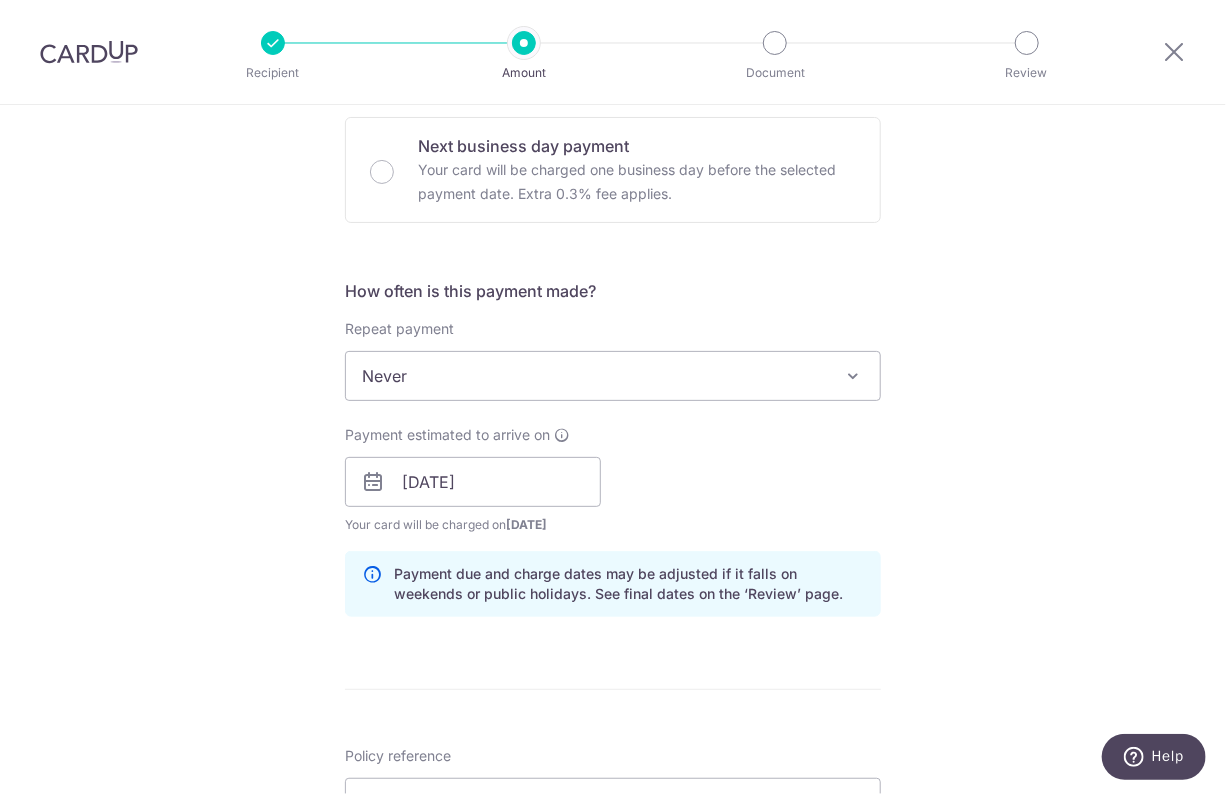 click on "Tell us more about your payment
Enter payment amount
SGD
1,445.00
1445.00
Select Card
**** 7617
Add credit card
Your Cards
**** 7617
Secure 256-bit SSL
Text
New card details
Card
Secure 256-bit SSL" at bounding box center [613, 450] 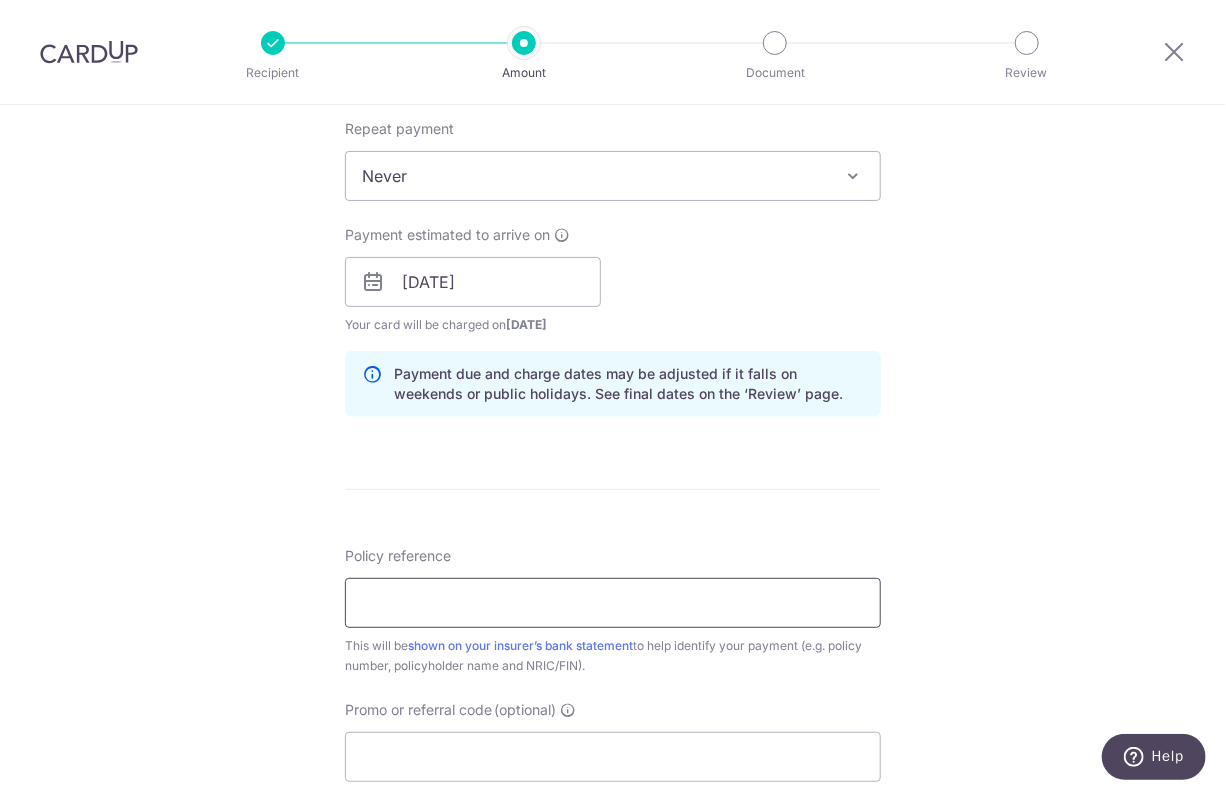 click on "Policy reference" at bounding box center (613, 603) 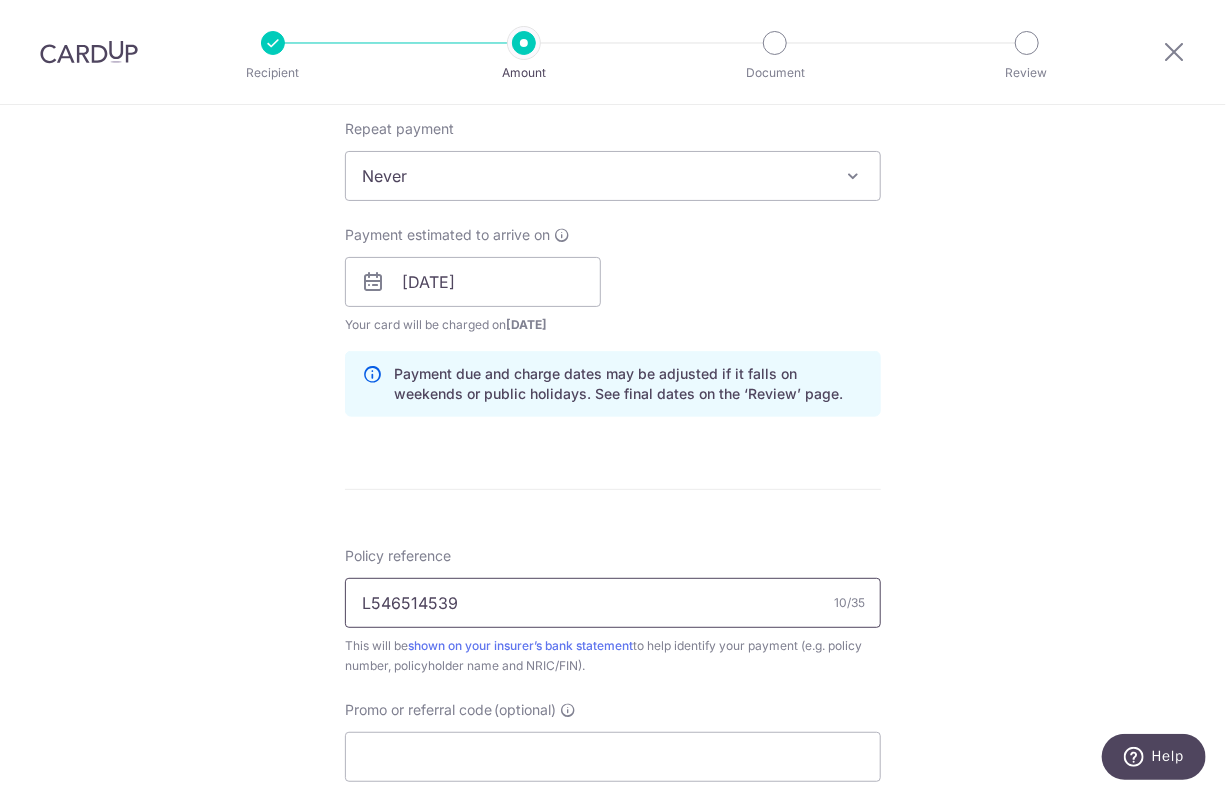type on "L546514539" 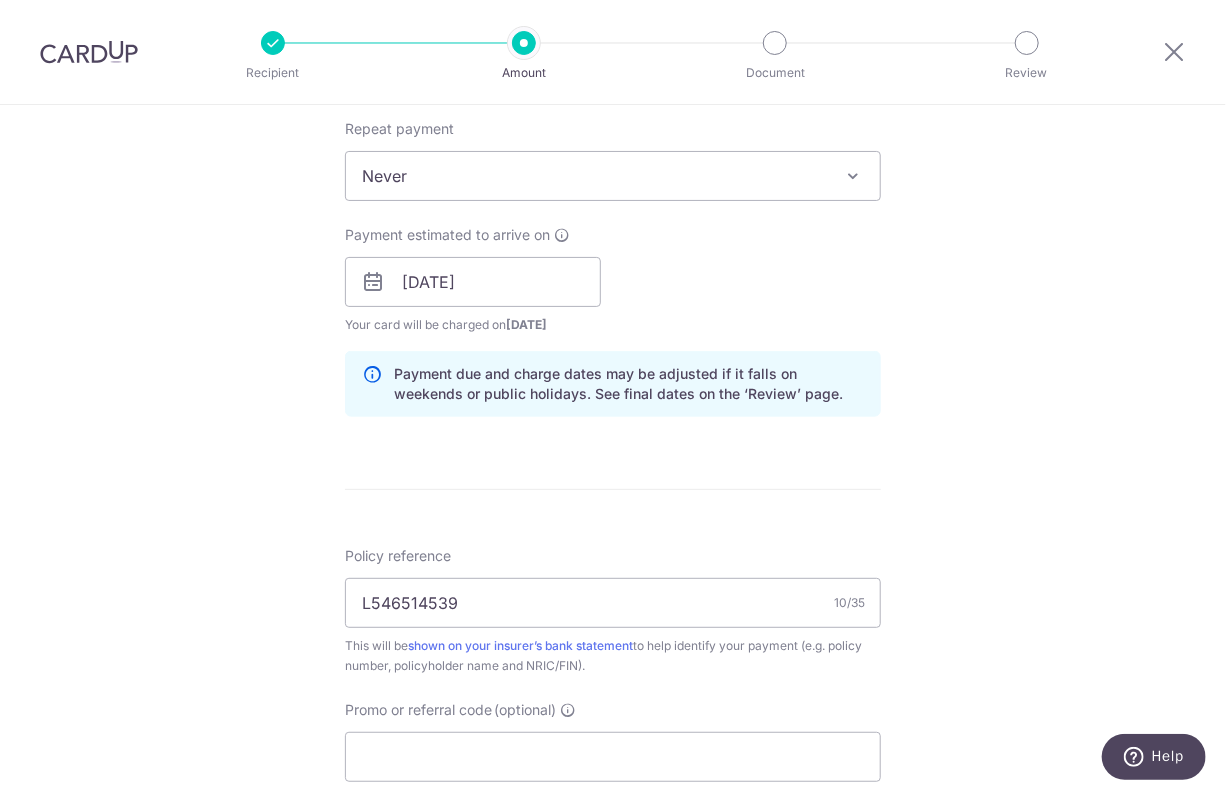 click on "Tell us more about your payment
Enter payment amount
SGD
1,445.00
1445.00
Select Card
**** 7617
Add credit card
Your Cards
**** 7617
Secure 256-bit SSL
Text
New card details
Card
Secure 256-bit SSL" at bounding box center (613, 250) 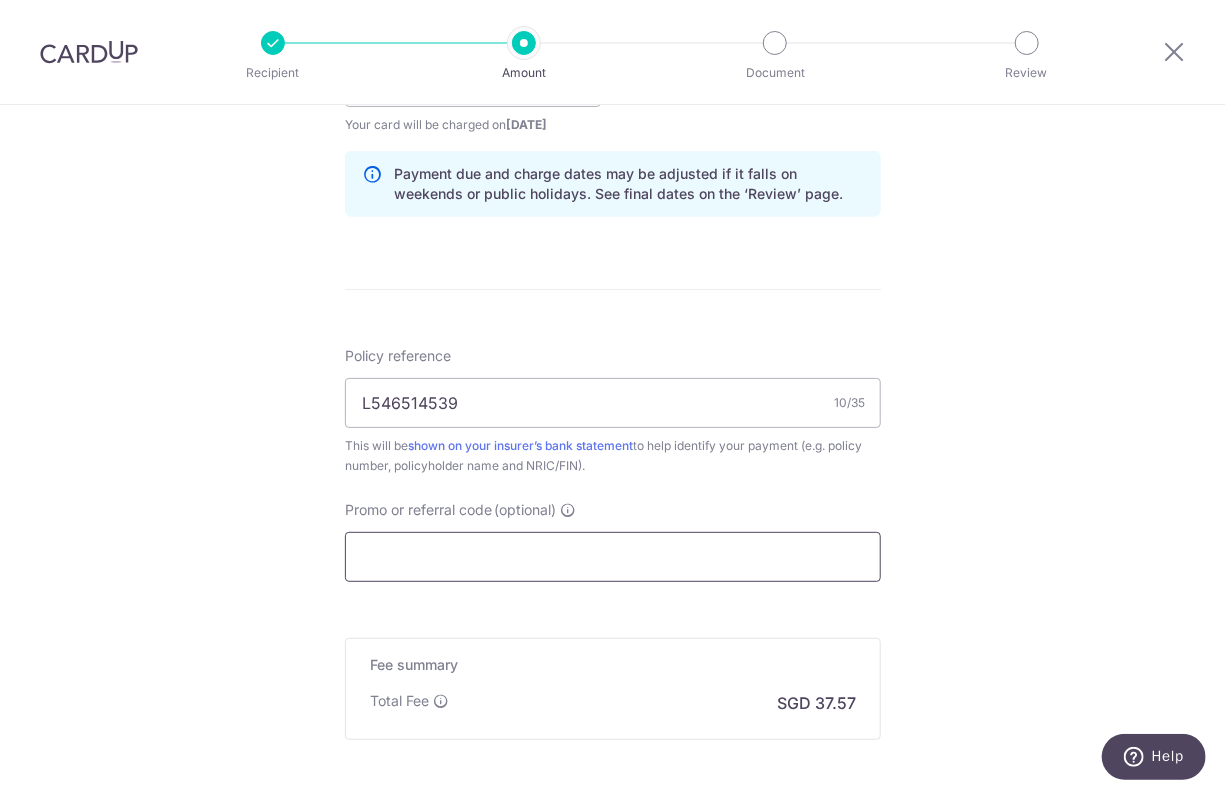 click on "Promo or referral code
(optional)" at bounding box center (613, 557) 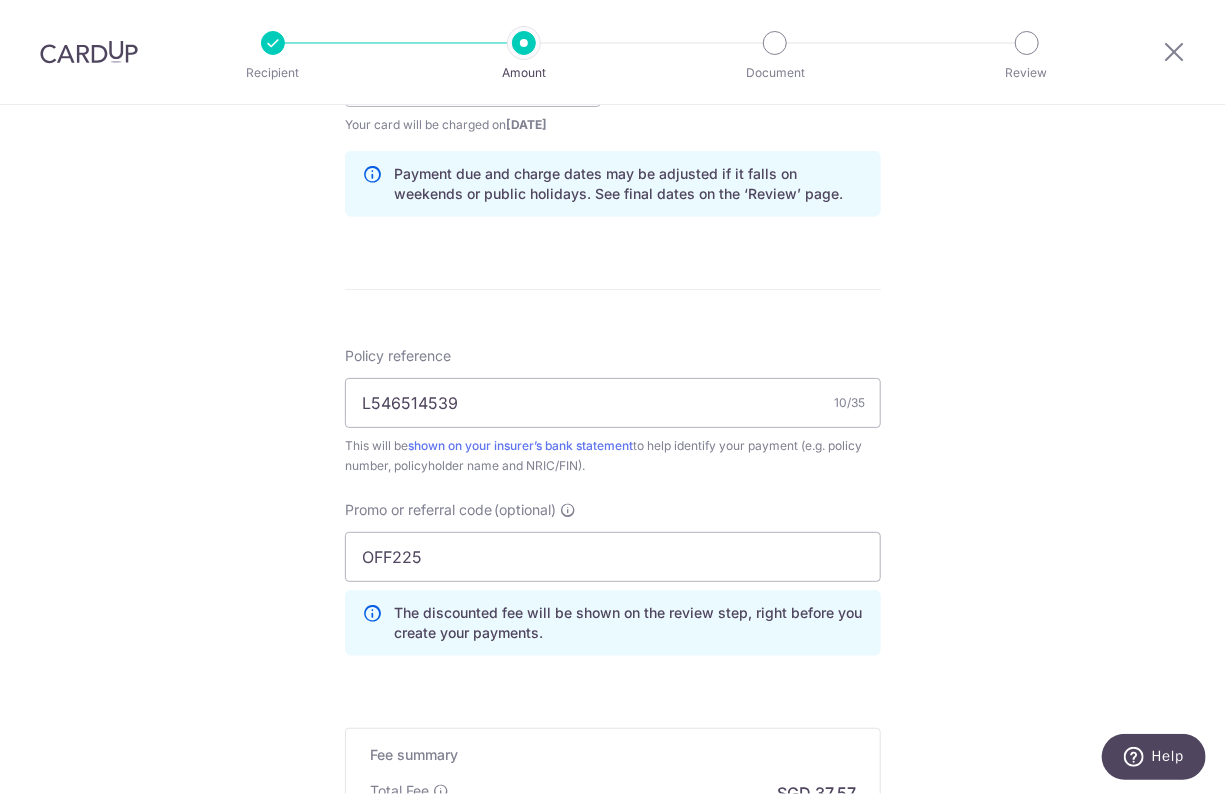 click on "Tell us more about your payment
Enter payment amount
SGD
1,445.00
1445.00
Select Card
**** 7617
Add credit card
Your Cards
**** 7617
Secure 256-bit SSL
Text
New card details
Card
Secure 256-bit SSL" at bounding box center [613, 95] 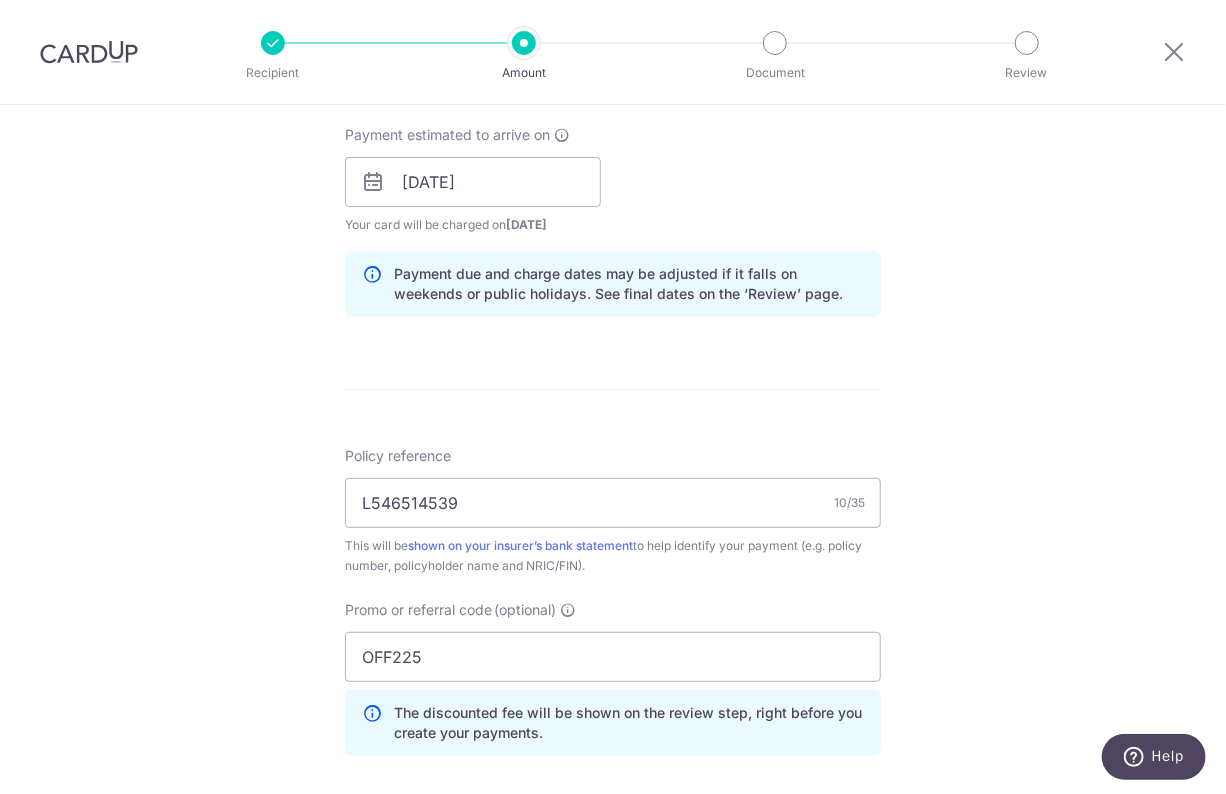 scroll, scrollTop: 1000, scrollLeft: 0, axis: vertical 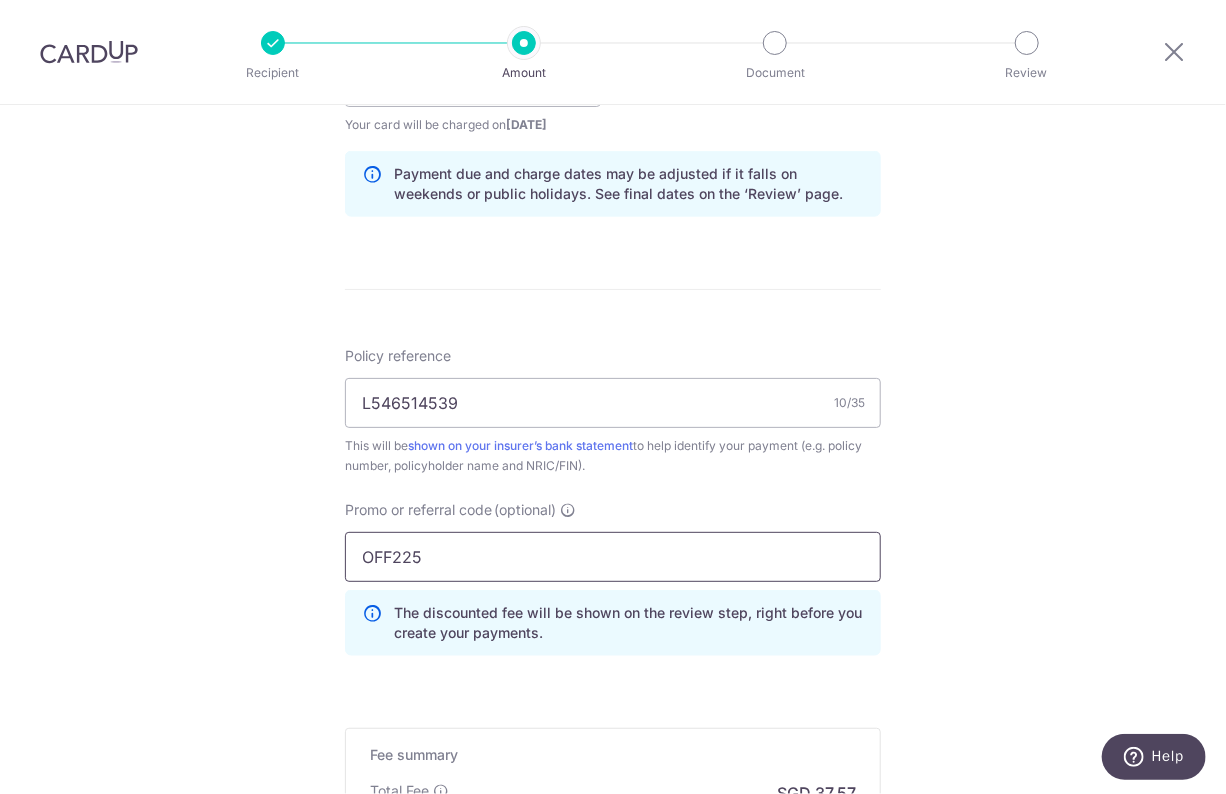 drag, startPoint x: 461, startPoint y: 545, endPoint x: 302, endPoint y: 525, distance: 160.25293 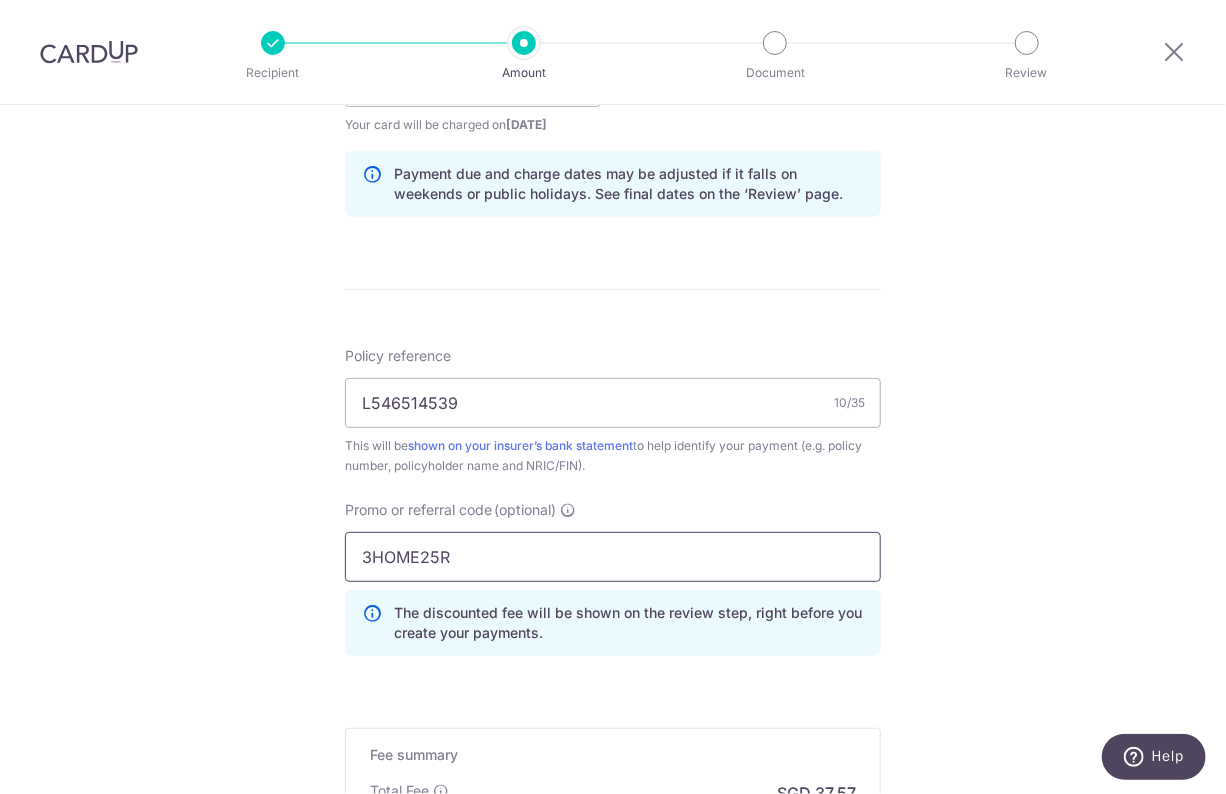 type on "3HOME25R" 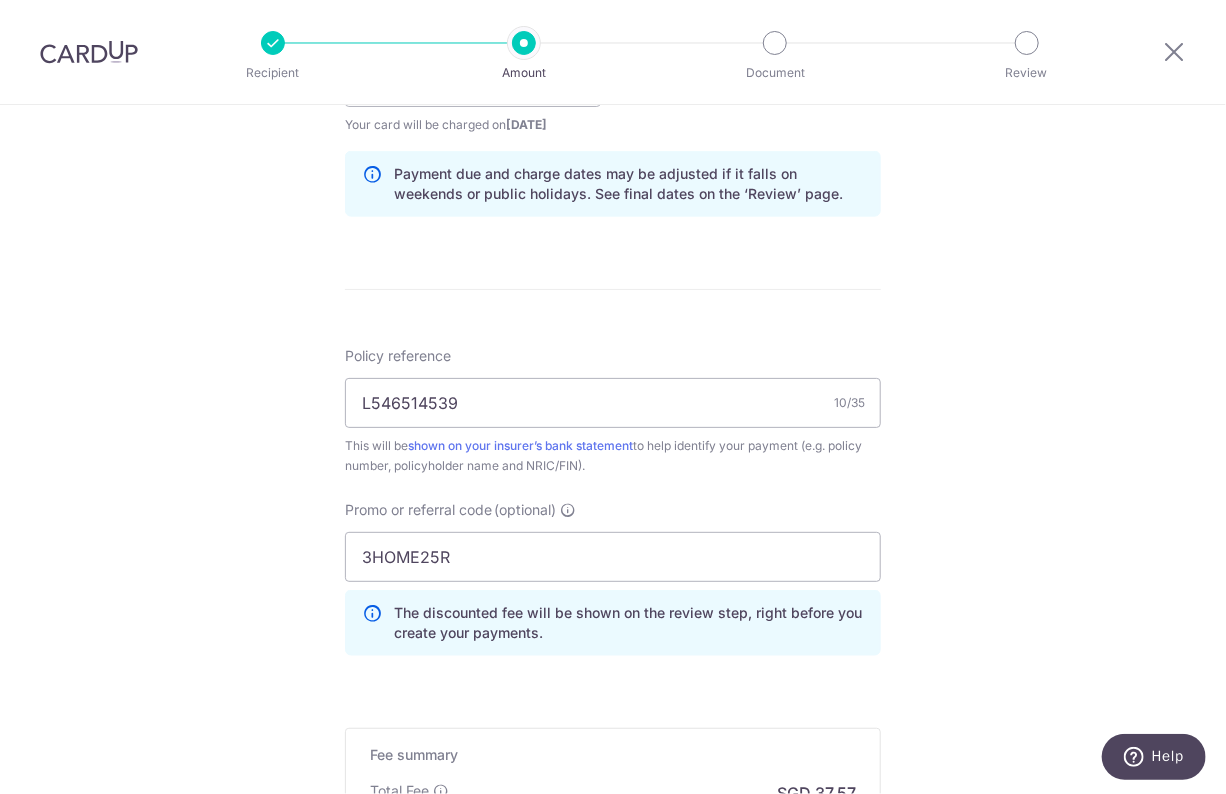 click on "Tell us more about your payment
Enter payment amount
SGD
1,445.00
1445.00
Select Card
**** 7617
Add credit card
Your Cards
**** 7617
Secure 256-bit SSL
Text
New card details
Card
Secure 256-bit SSL" at bounding box center (613, 95) 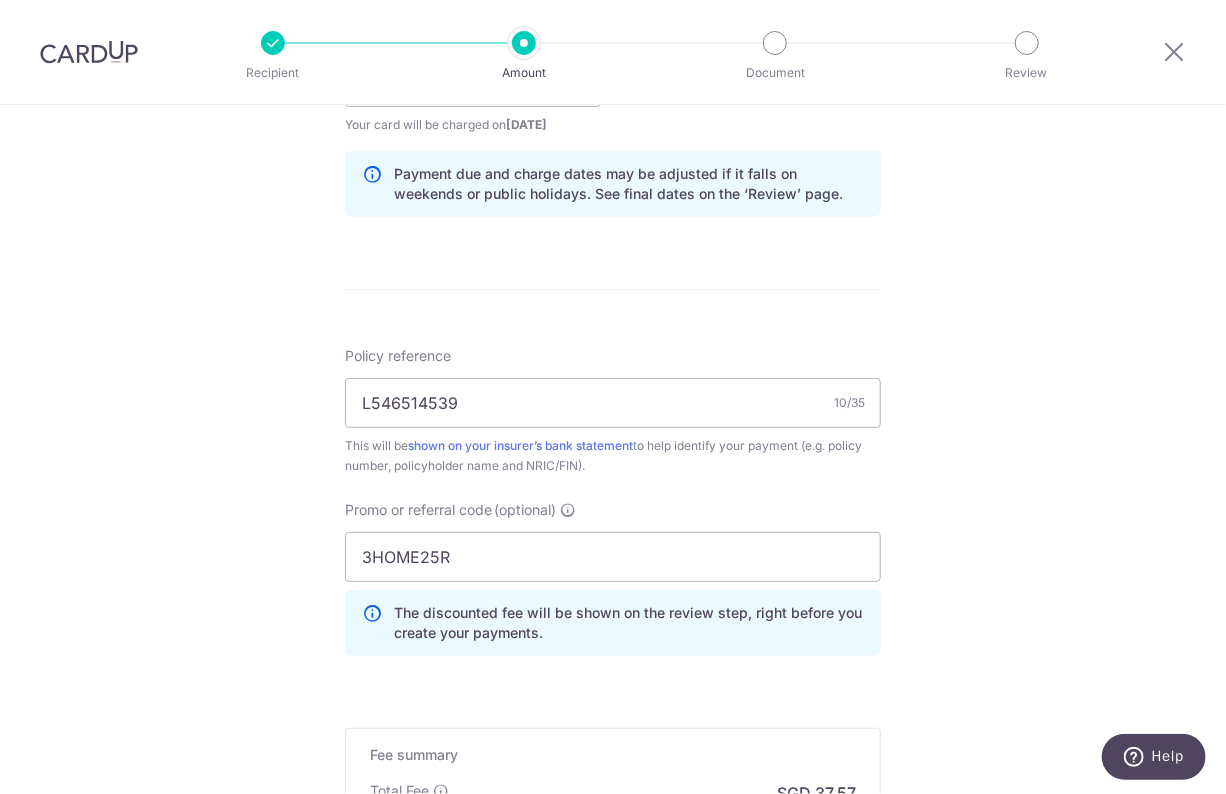 scroll, scrollTop: 900, scrollLeft: 0, axis: vertical 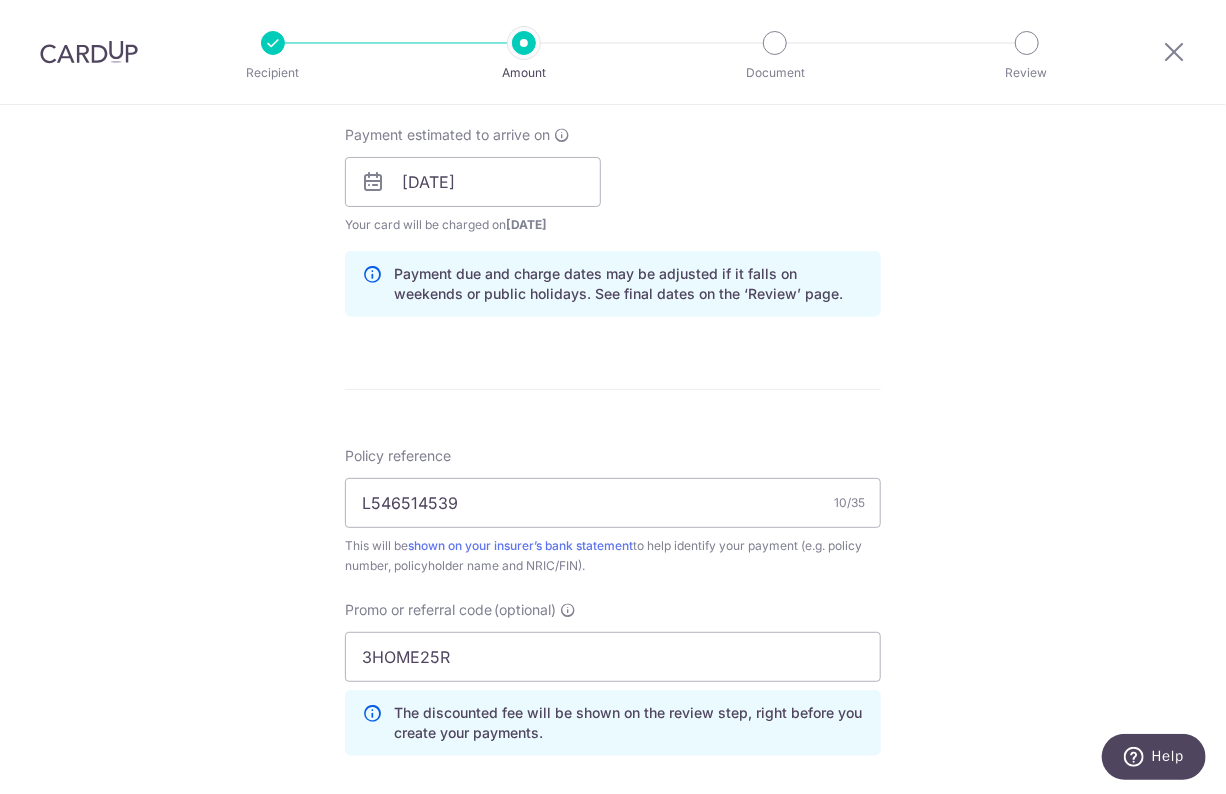drag, startPoint x: 466, startPoint y: 401, endPoint x: 447, endPoint y: 422, distance: 28.319605 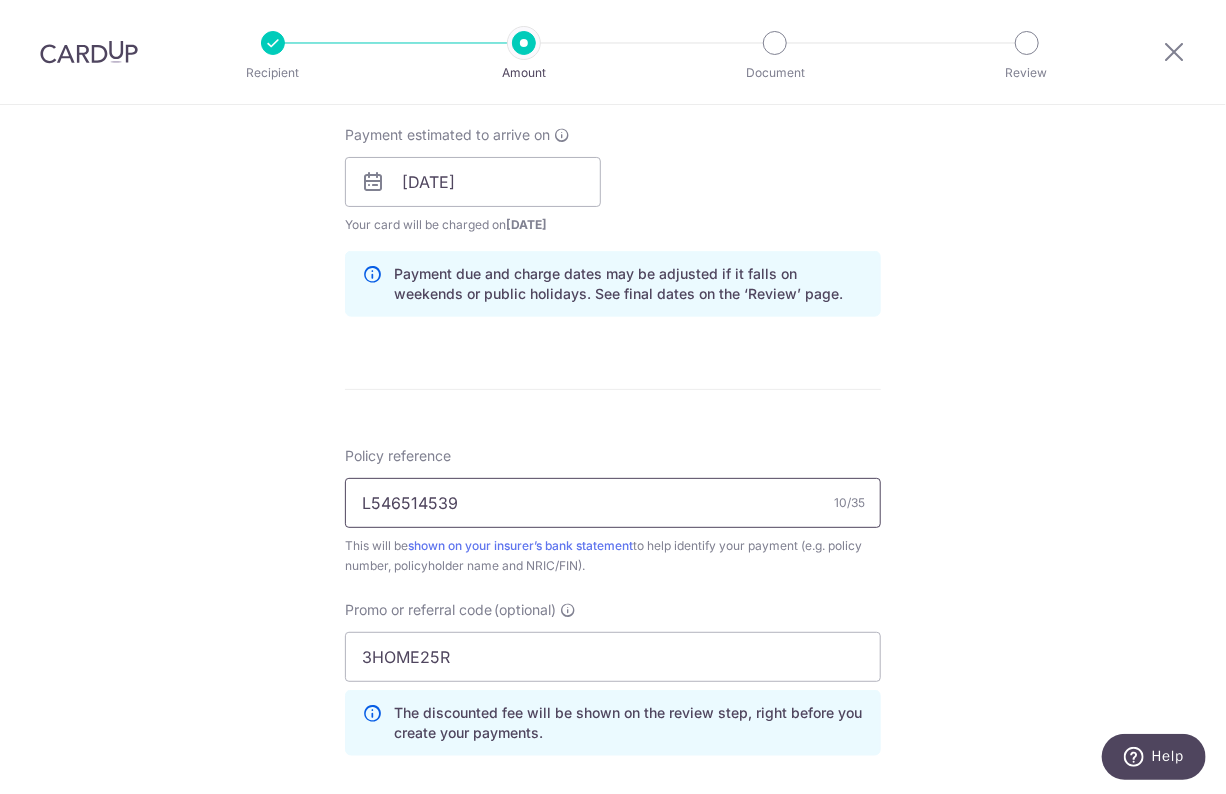 drag, startPoint x: 465, startPoint y: 491, endPoint x: 281, endPoint y: 465, distance: 185.82788 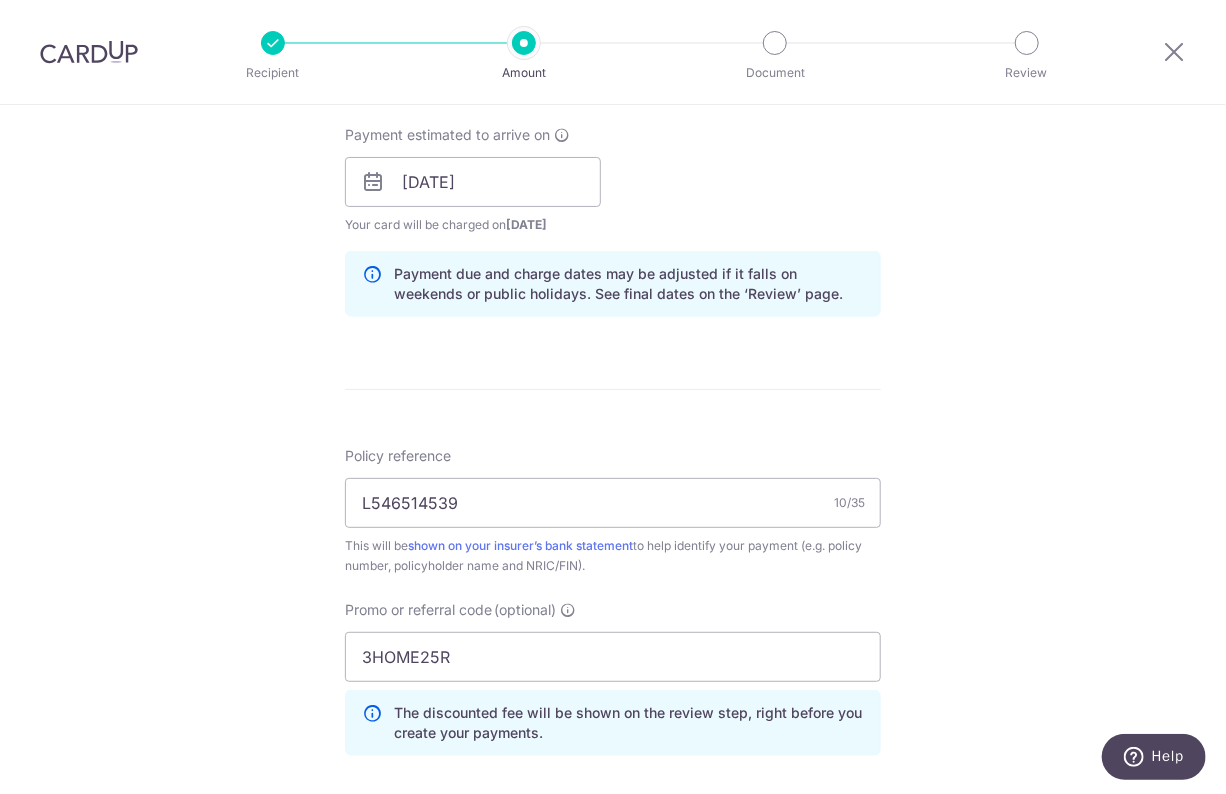 click on "Tell us more about your payment
Enter payment amount
SGD
1,445.00
1445.00
Select Card
**** 7617
Add credit card
Your Cards
**** 7617
Secure 256-bit SSL
Text
New card details
Card
Secure 256-bit SSL" at bounding box center (613, 195) 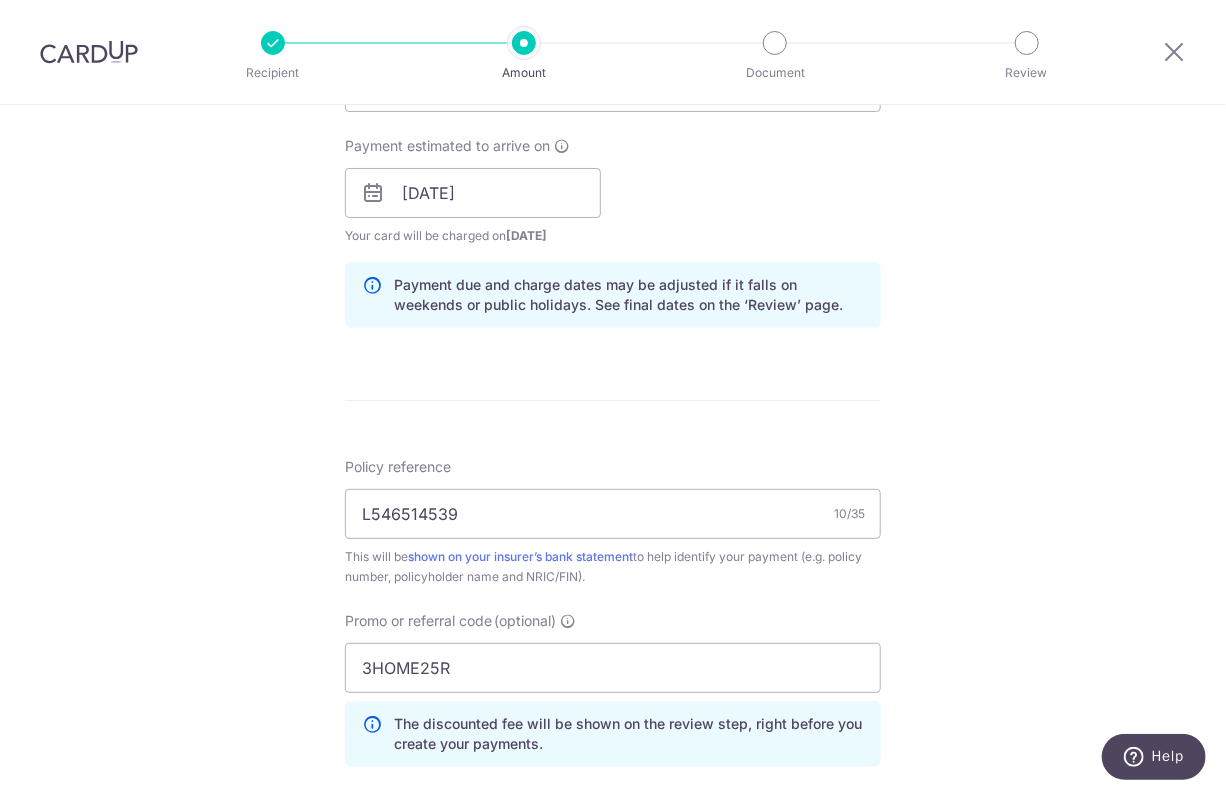 scroll, scrollTop: 789, scrollLeft: 0, axis: vertical 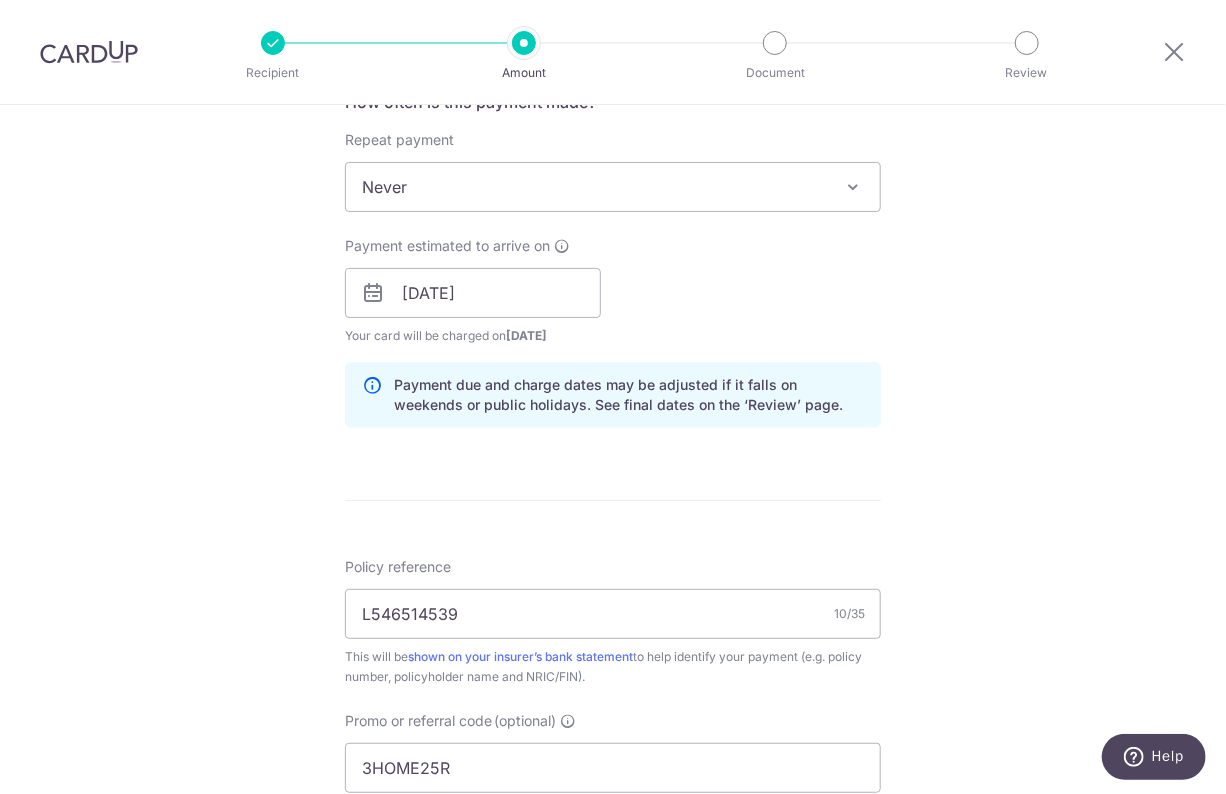 click on "Tell us more about your payment
Enter payment amount
SGD
1,445.00
1445.00
Select Card
**** 7617
Add credit card
Your Cards
**** 7617
Secure 256-bit SSL
Text
New card details
Card
Secure 256-bit SSL" at bounding box center [613, 306] 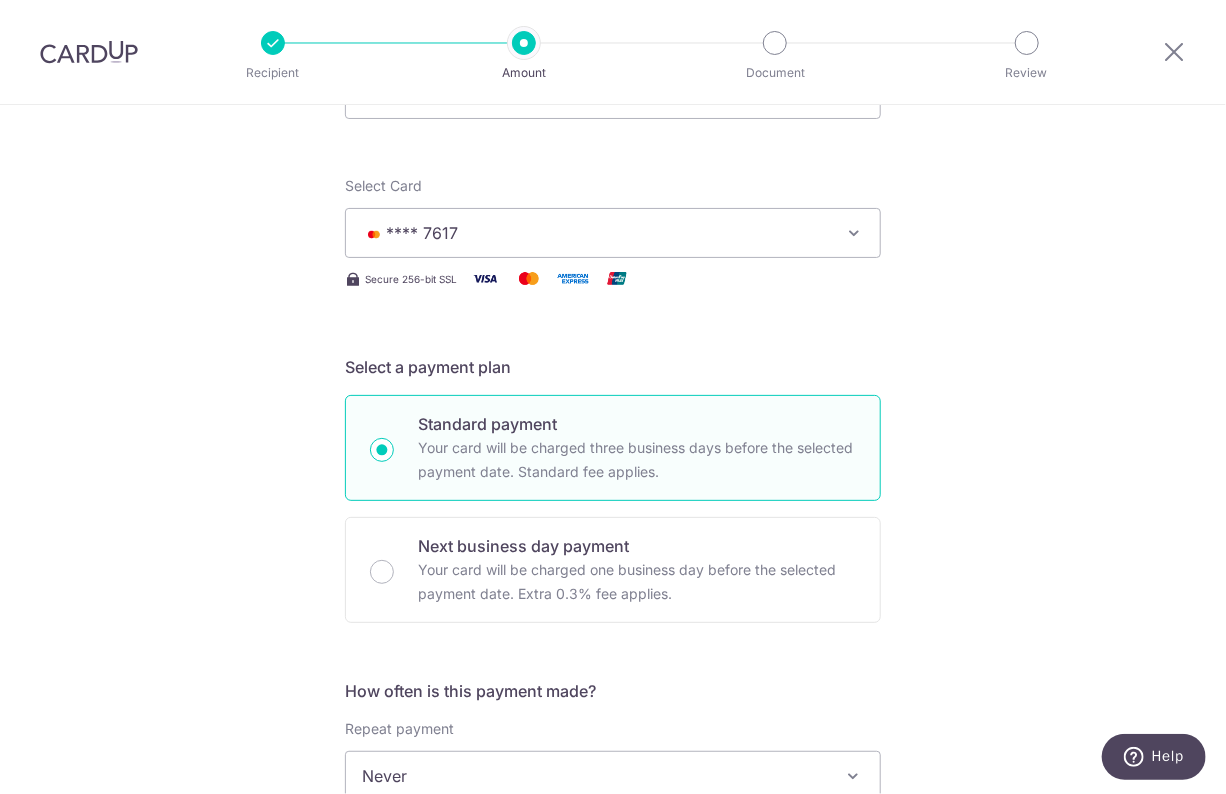 scroll, scrollTop: 300, scrollLeft: 0, axis: vertical 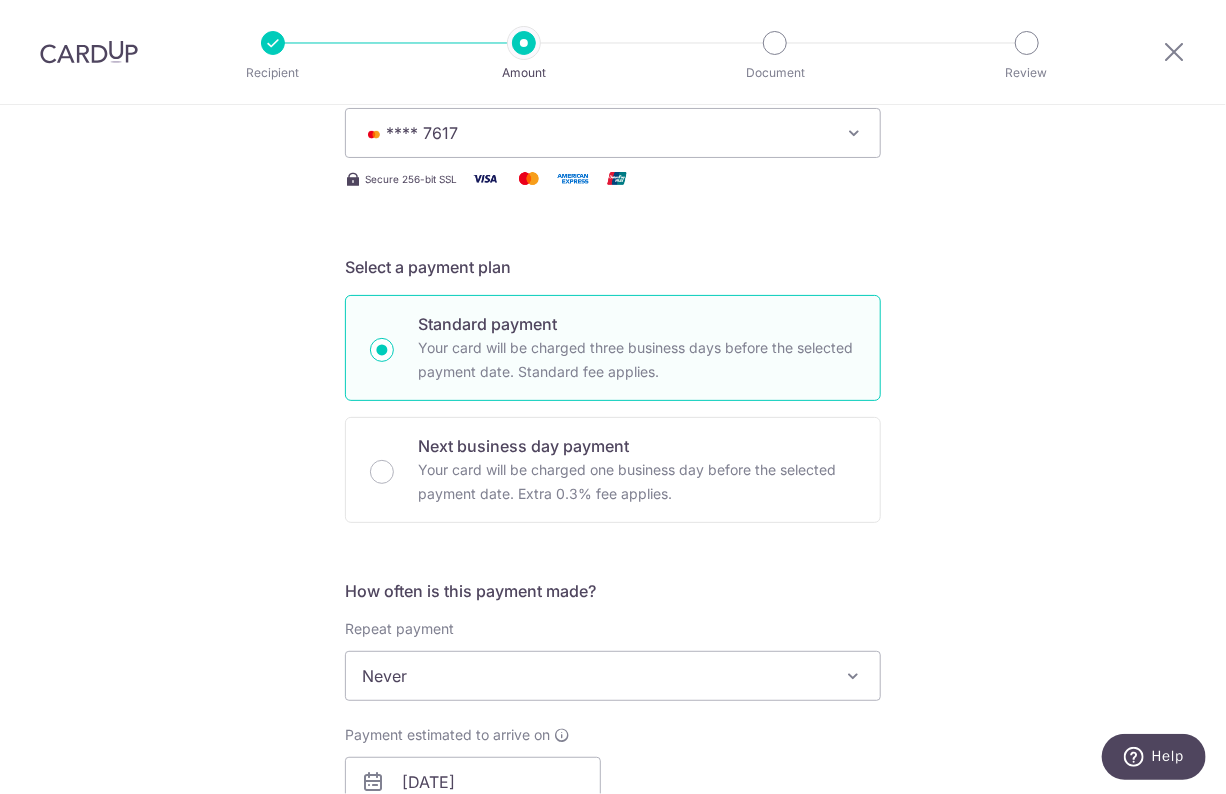 click on "Tell us more about your payment
Enter payment amount
SGD
1,445.00
1445.00
Select Card
**** 7617
Add credit card
Your Cards
**** 7617
Secure 256-bit SSL
Text
New card details
Card
Secure 256-bit SSL" at bounding box center (613, 795) 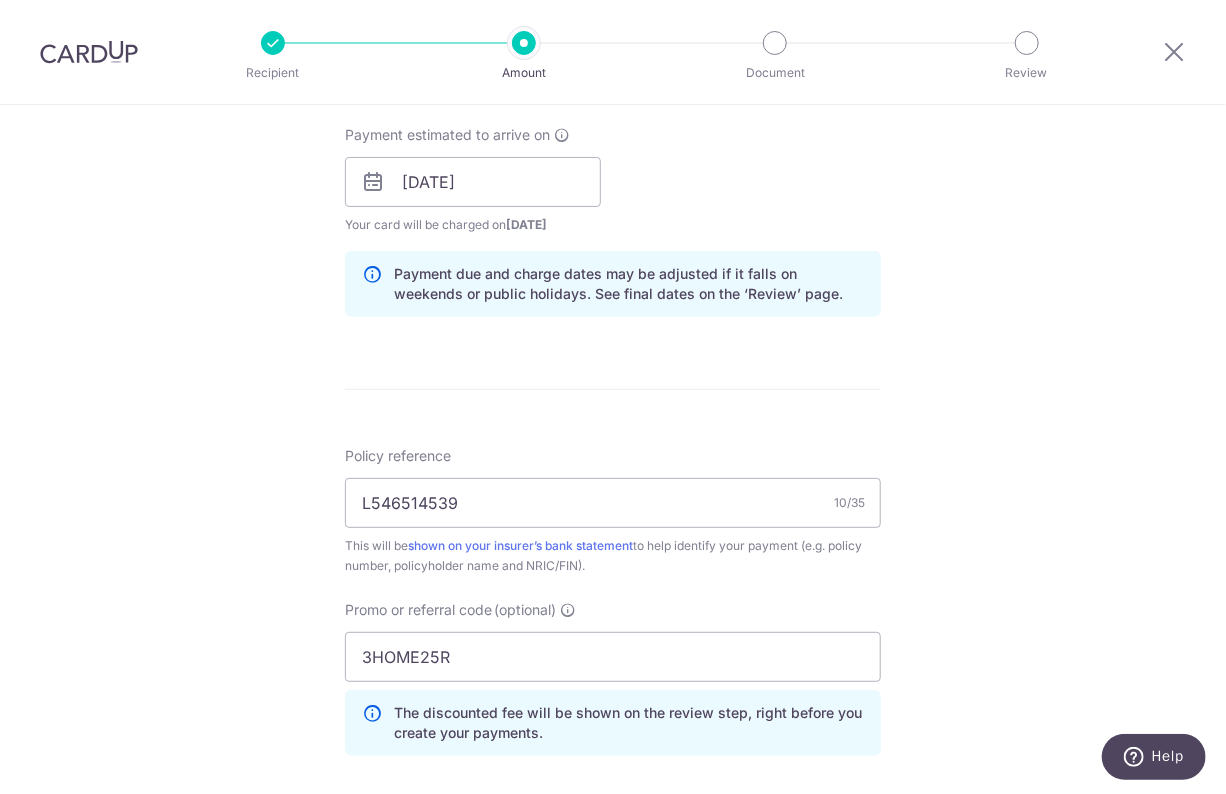 scroll, scrollTop: 1000, scrollLeft: 0, axis: vertical 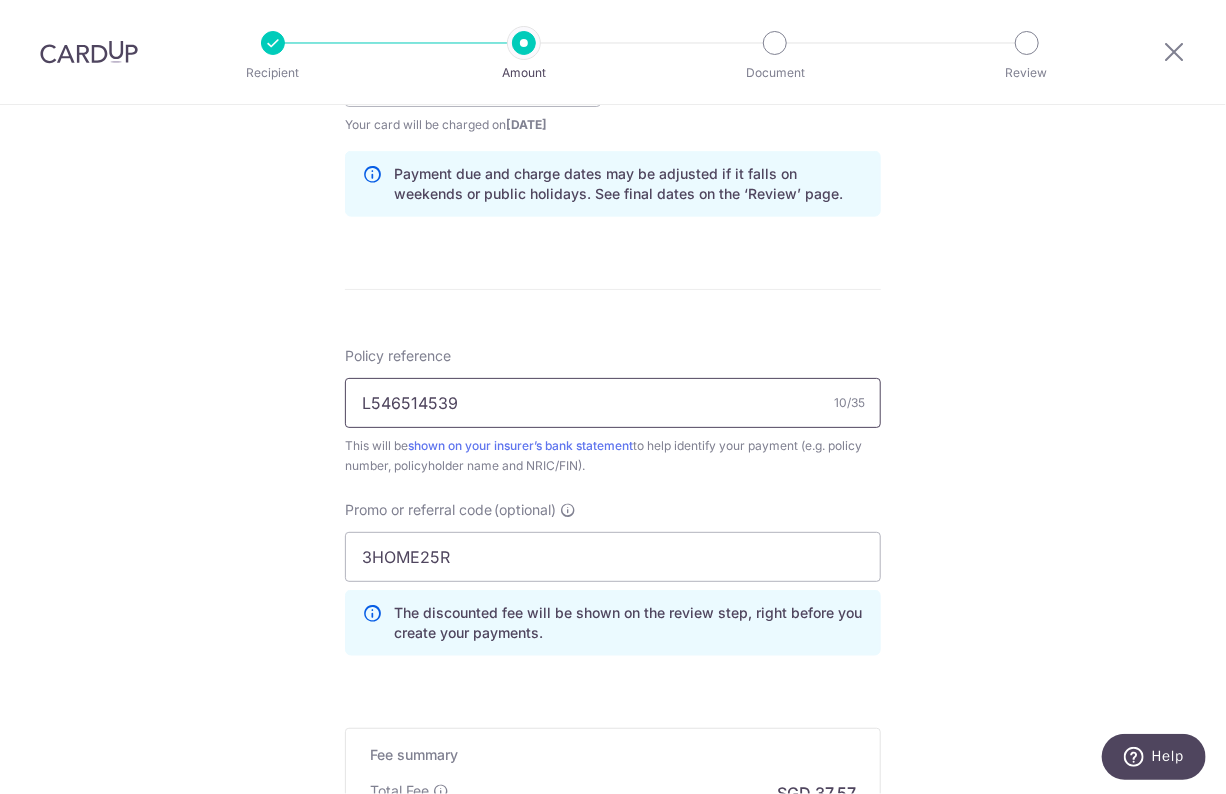 click on "L546514539" at bounding box center (613, 403) 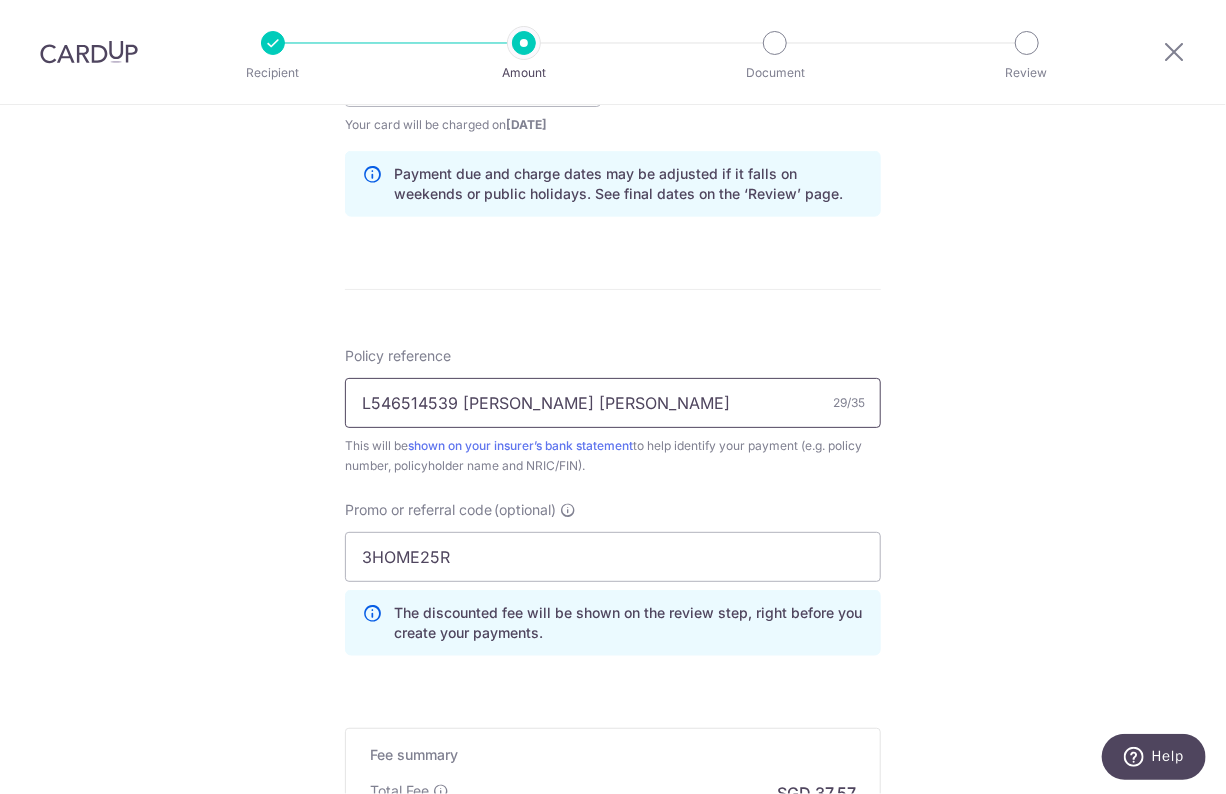 type on "L546514539 Samantha Fu Minhui" 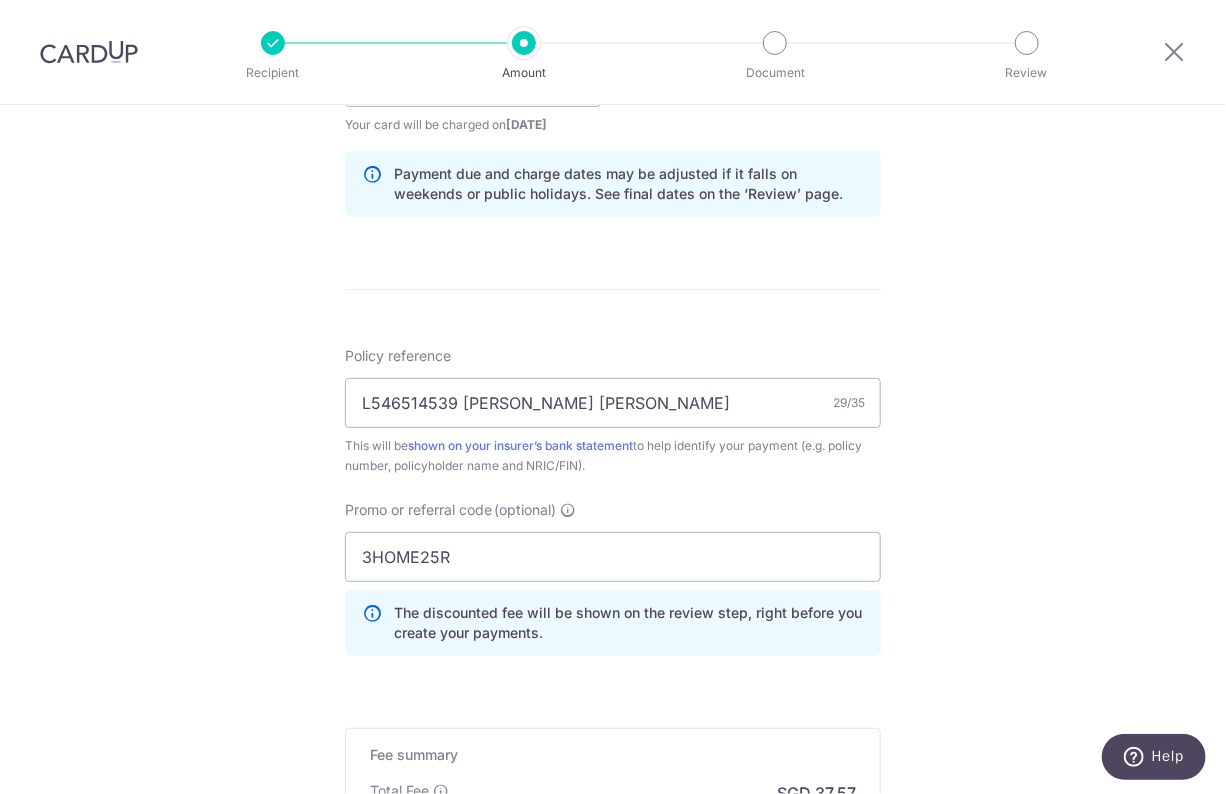 click on "Tell us more about your payment
Enter payment amount
SGD
1,445.00
1445.00
Select Card
**** 7617
Add credit card
Your Cards
**** 7617
Secure 256-bit SSL
Text
New card details
Card
Secure 256-bit SSL" at bounding box center (613, 95) 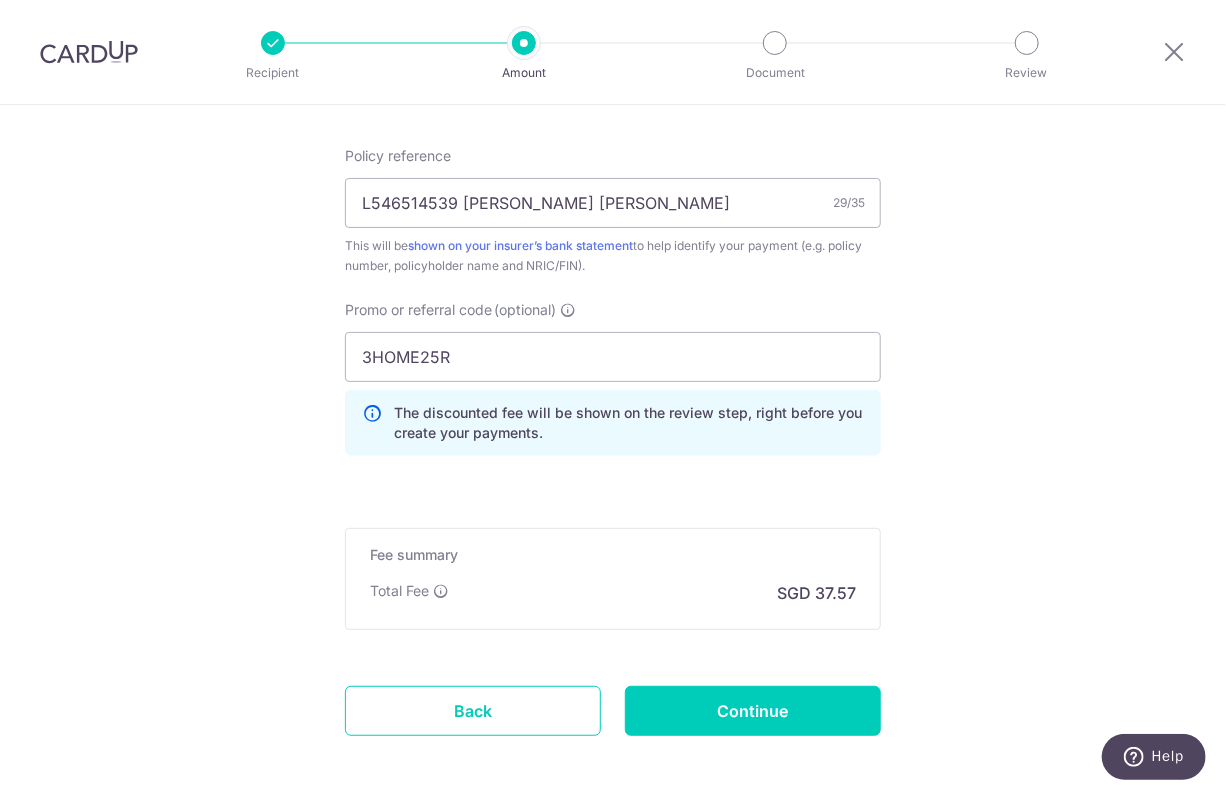 scroll, scrollTop: 1289, scrollLeft: 0, axis: vertical 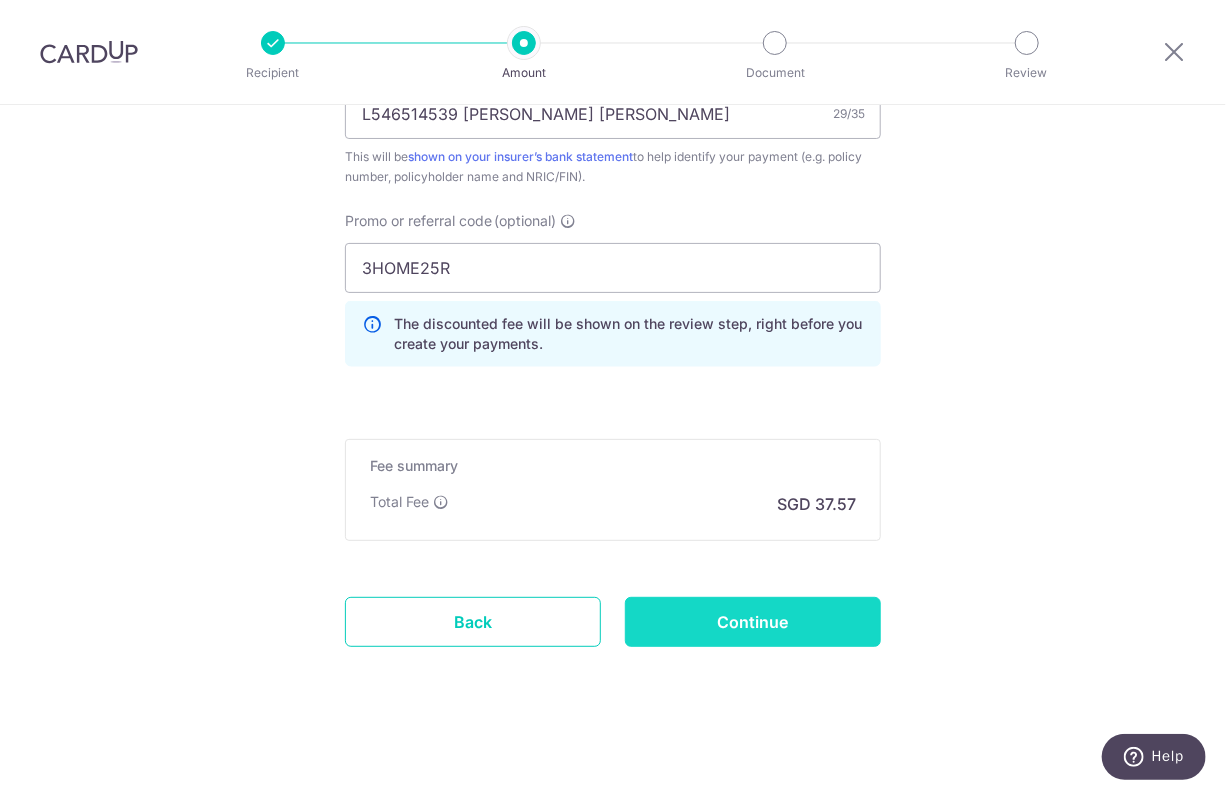 click on "Continue" at bounding box center [753, 622] 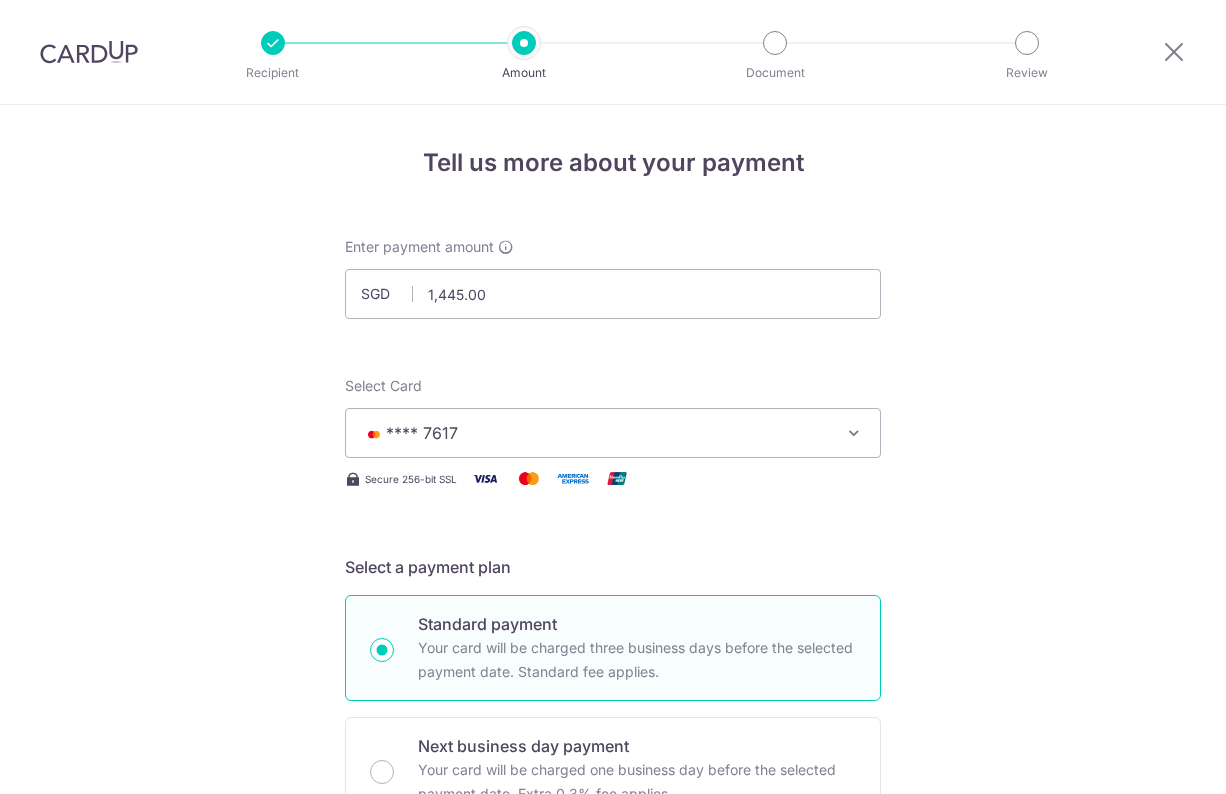 scroll, scrollTop: 0, scrollLeft: 0, axis: both 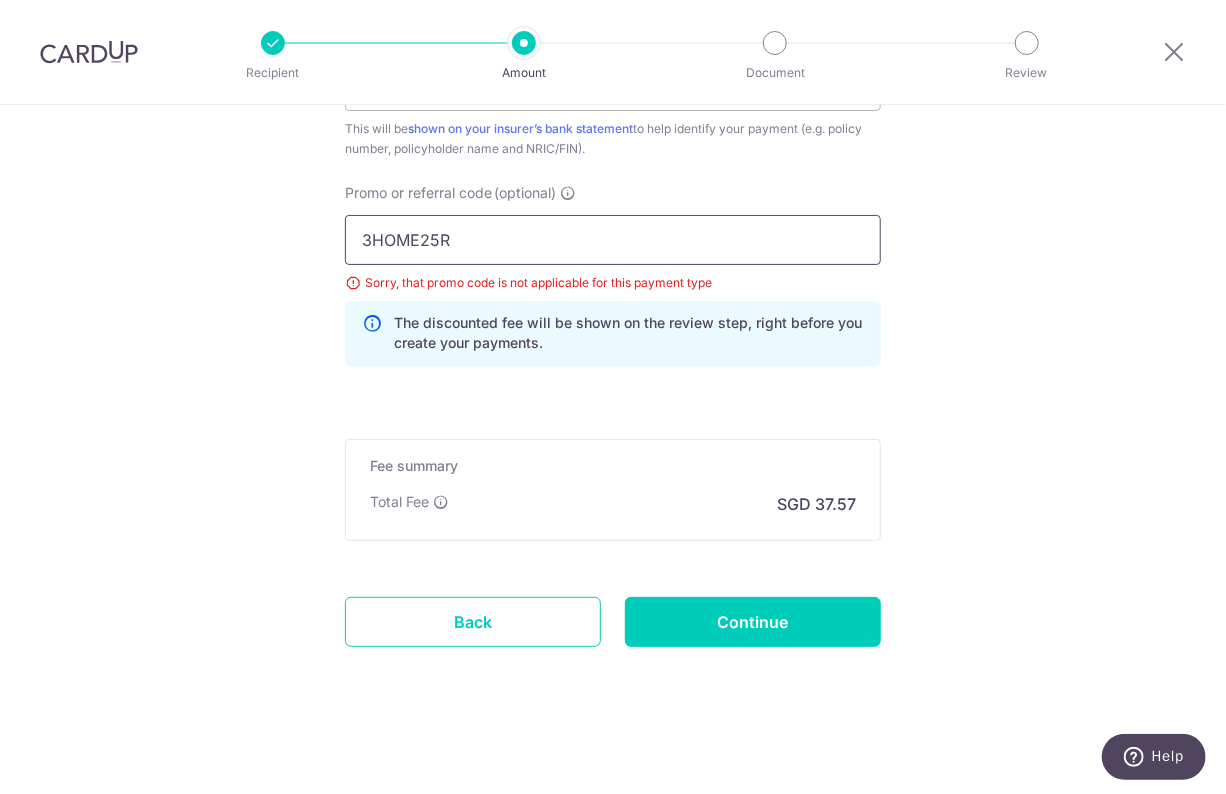 drag, startPoint x: 458, startPoint y: 239, endPoint x: 233, endPoint y: 218, distance: 225.97787 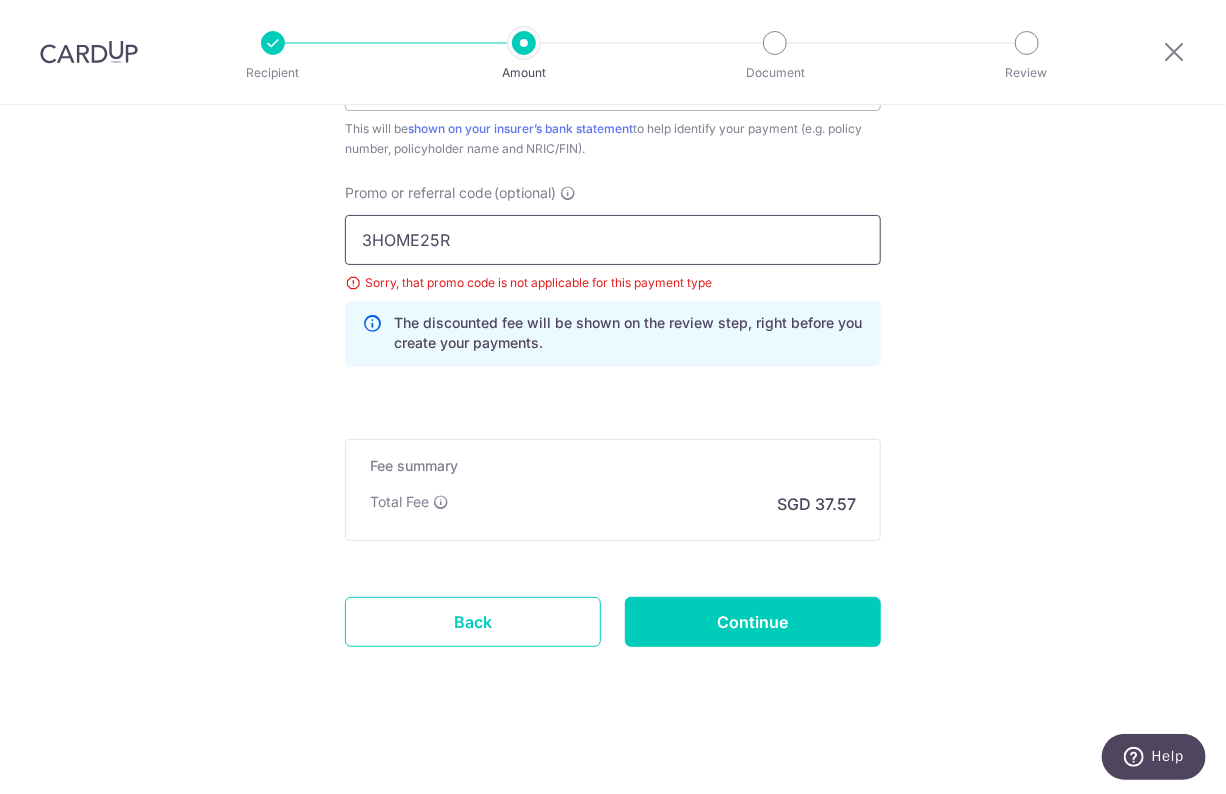 paste on "OFF225" 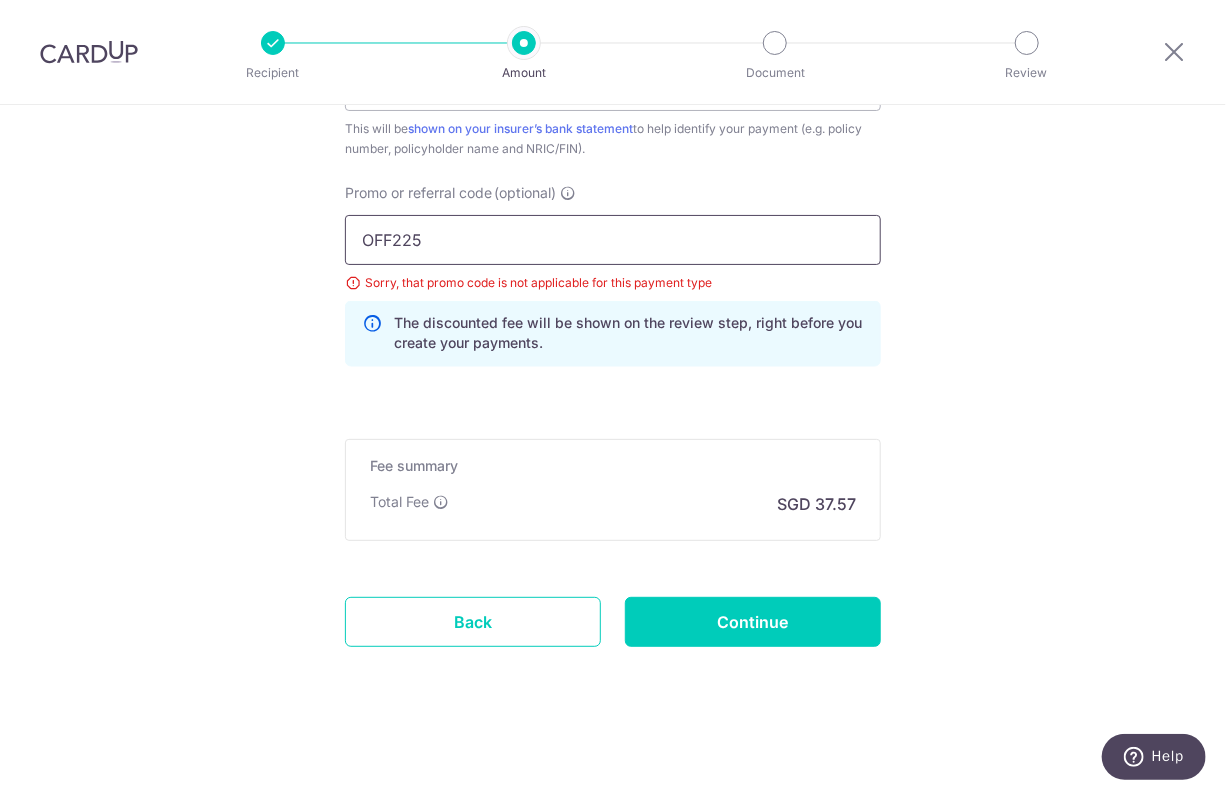 type on "OFF225" 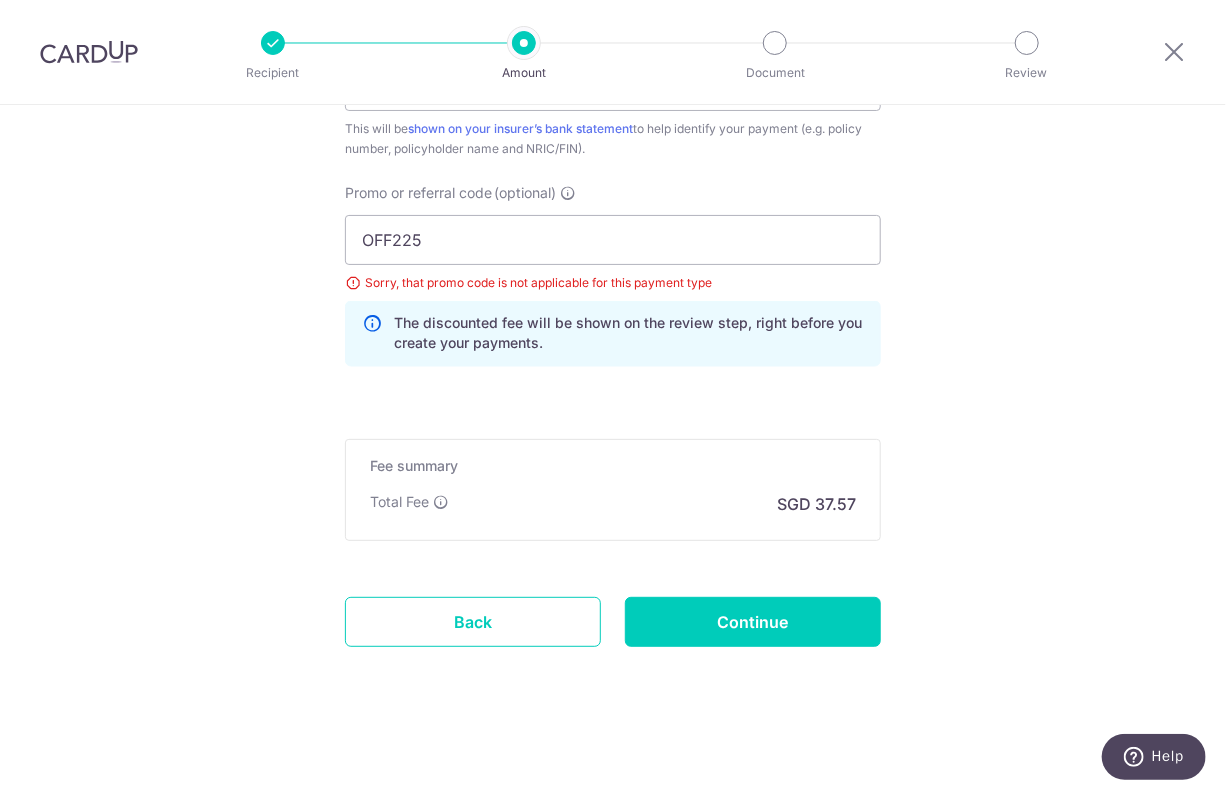 click on "Tell us more about your payment
Enter payment amount
SGD
1,445.00
1445.00
Select Card
**** 7617
Add credit card
Your Cards
**** 7617
Secure 256-bit SSL
Text
New card details
Card
Secure 256-bit SSL" at bounding box center (613, -208) 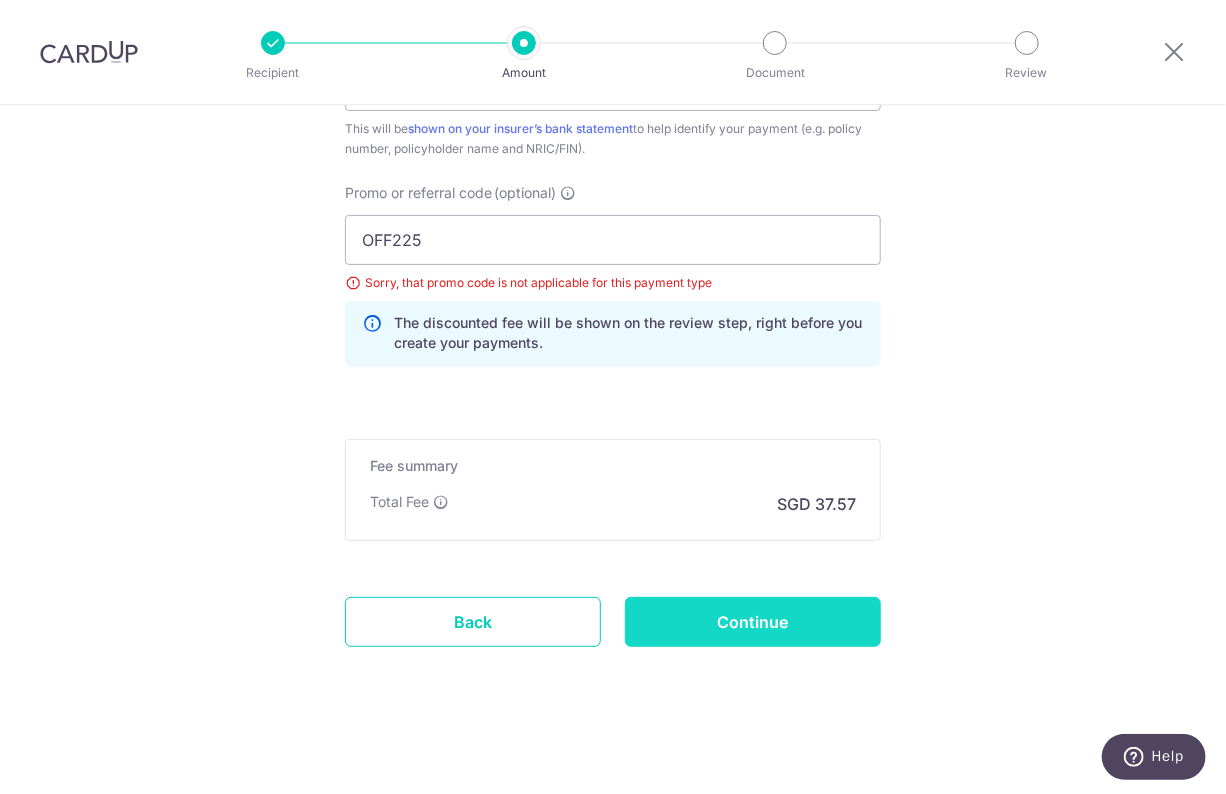 click on "Continue" at bounding box center (753, 622) 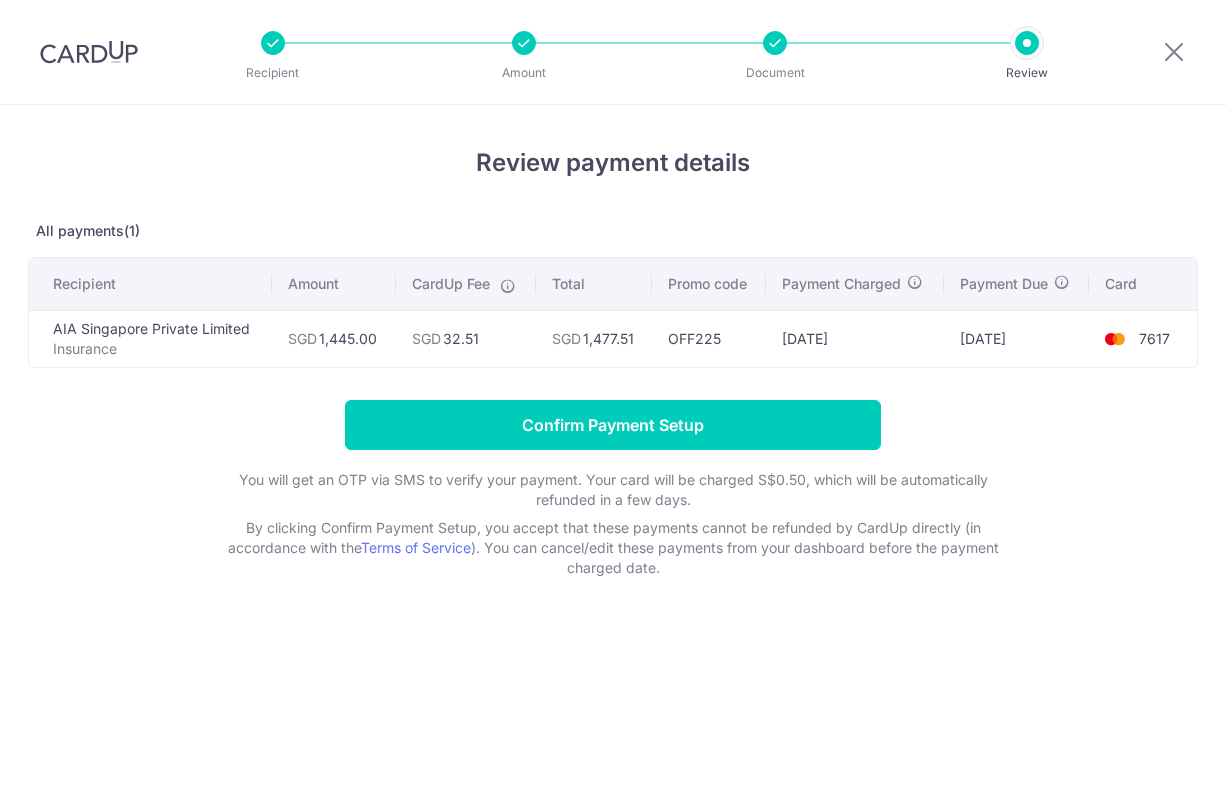 scroll, scrollTop: 0, scrollLeft: 0, axis: both 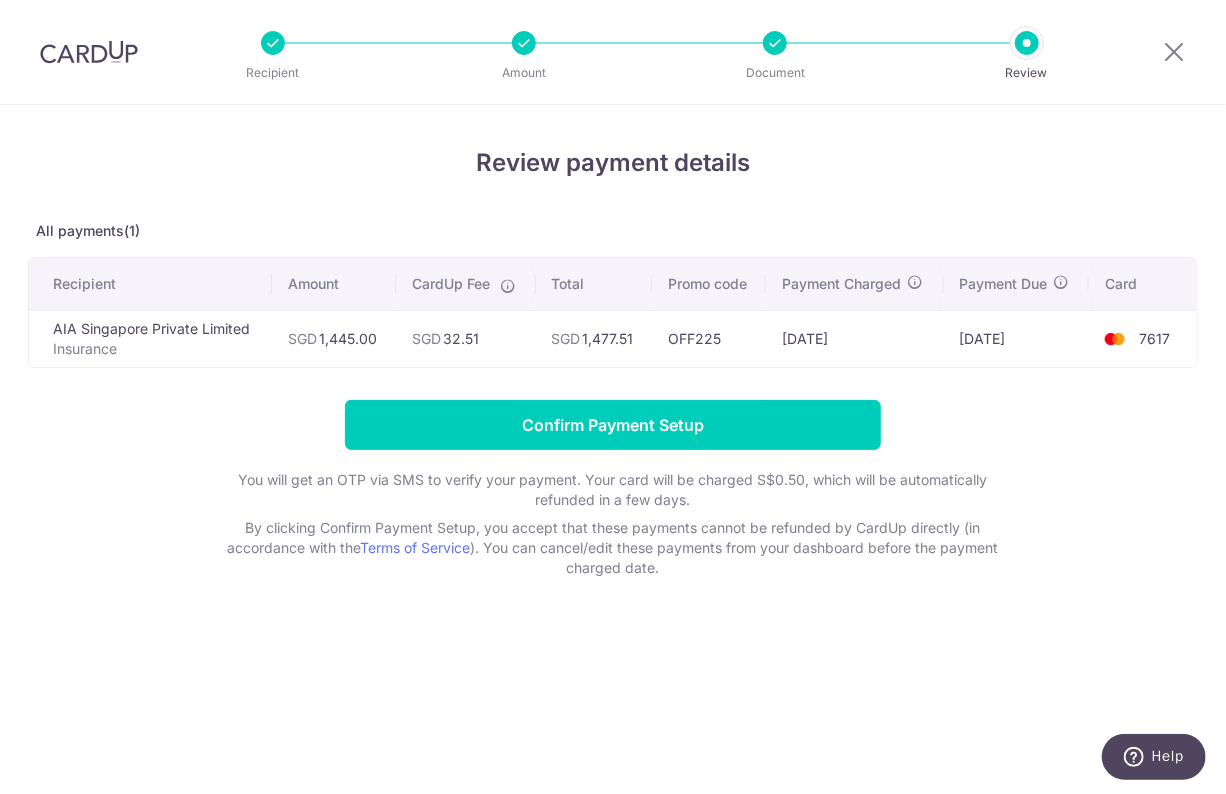 drag, startPoint x: 317, startPoint y: 333, endPoint x: 509, endPoint y: 335, distance: 192.01042 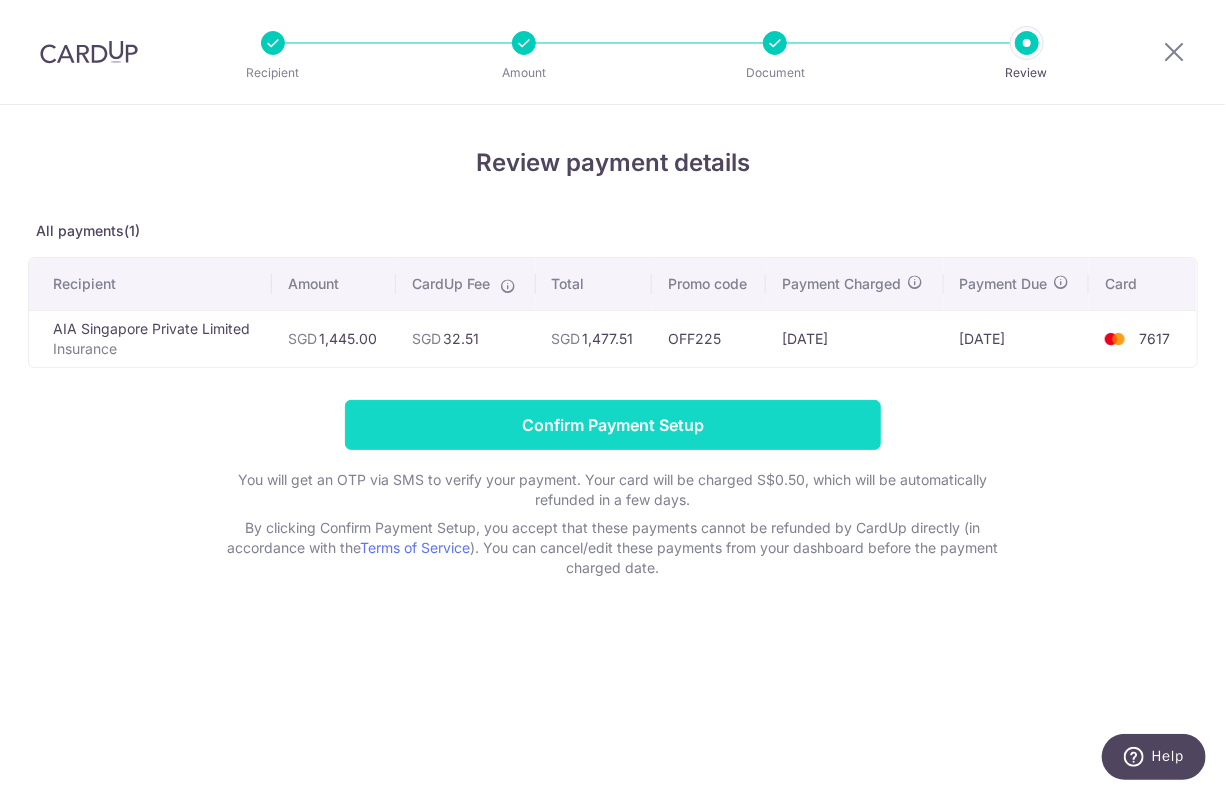 click on "Confirm Payment Setup" at bounding box center [613, 425] 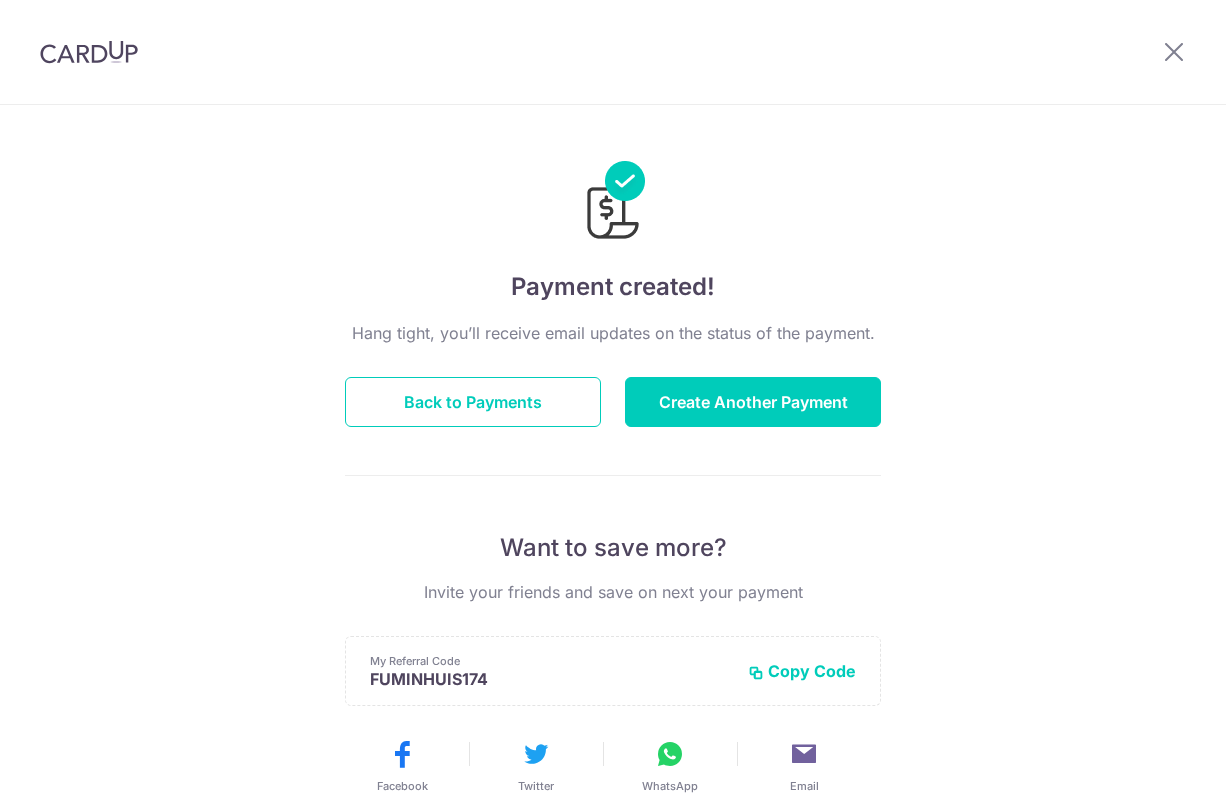 scroll, scrollTop: 0, scrollLeft: 0, axis: both 